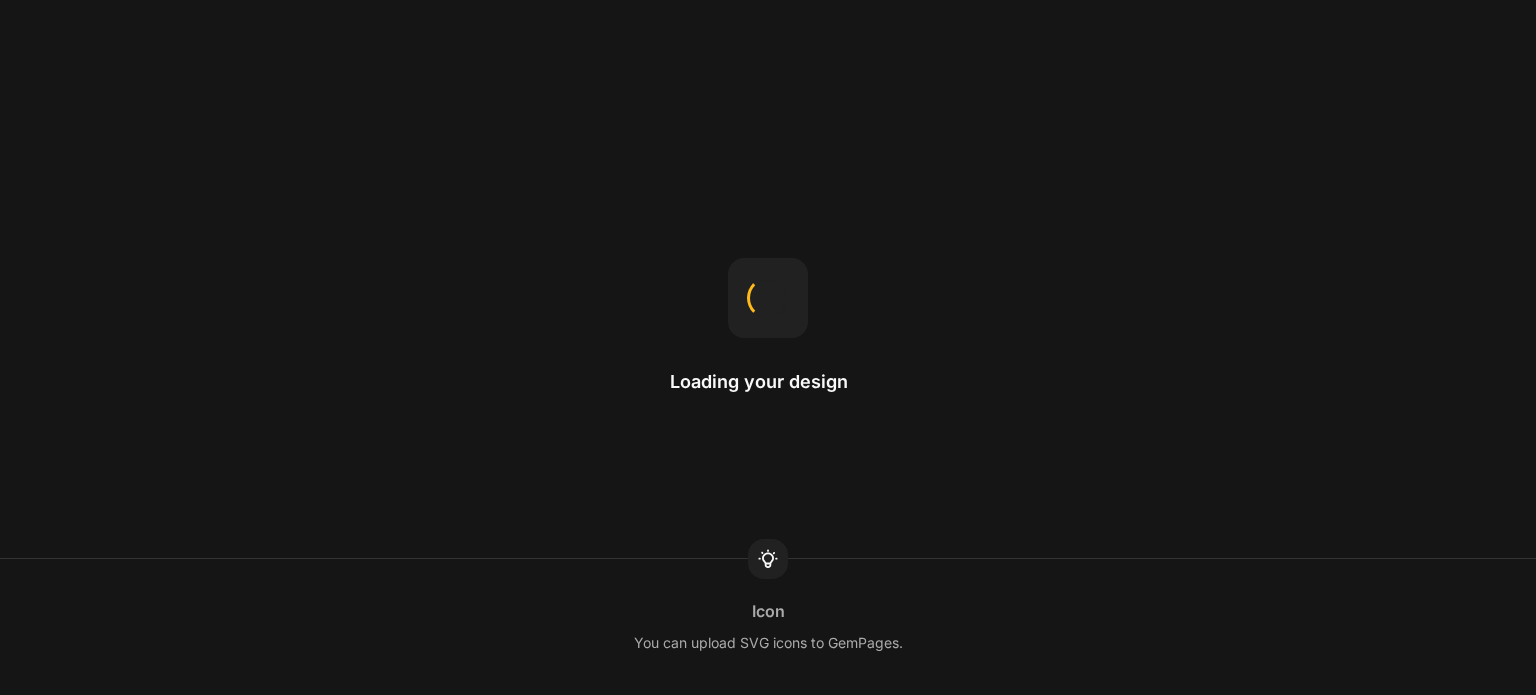 scroll, scrollTop: 0, scrollLeft: 0, axis: both 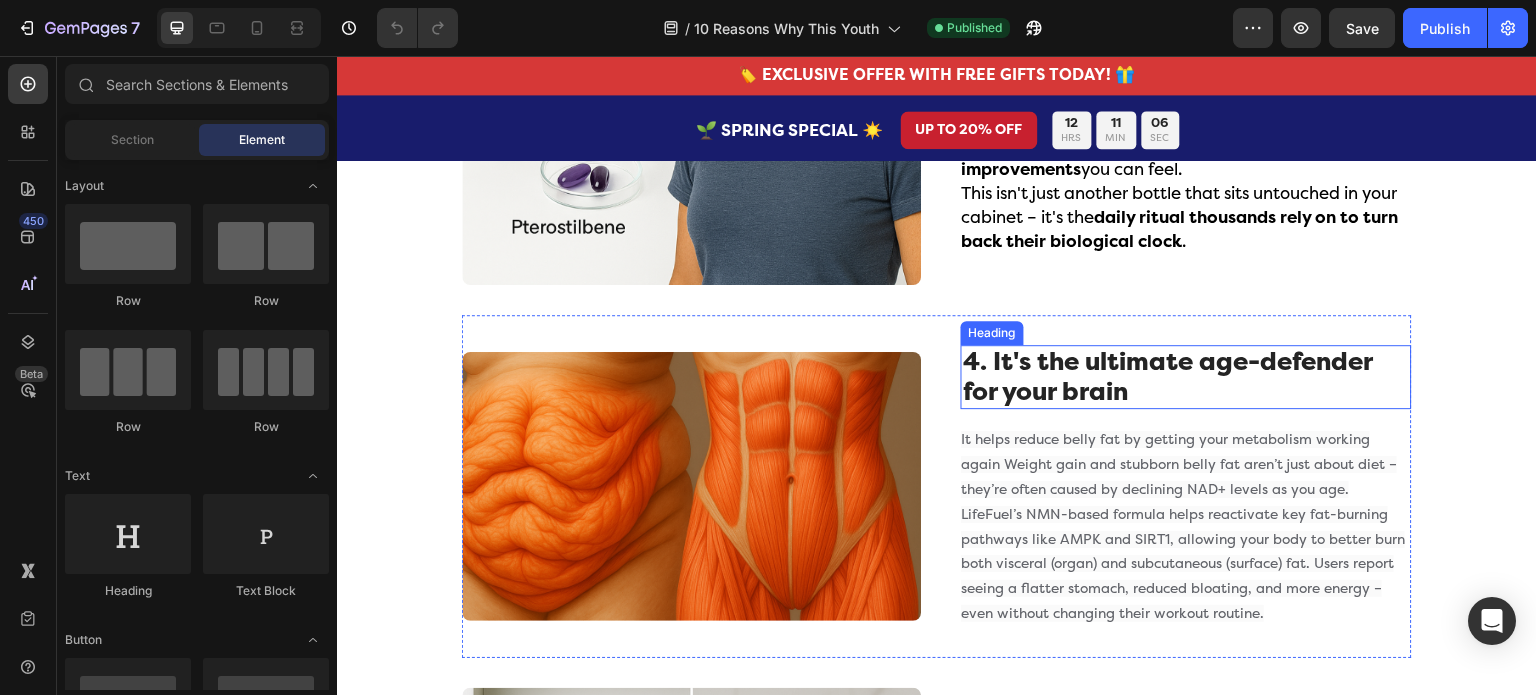 click on "4. It's the ultimate age-defender for your brain" at bounding box center (1186, 377) 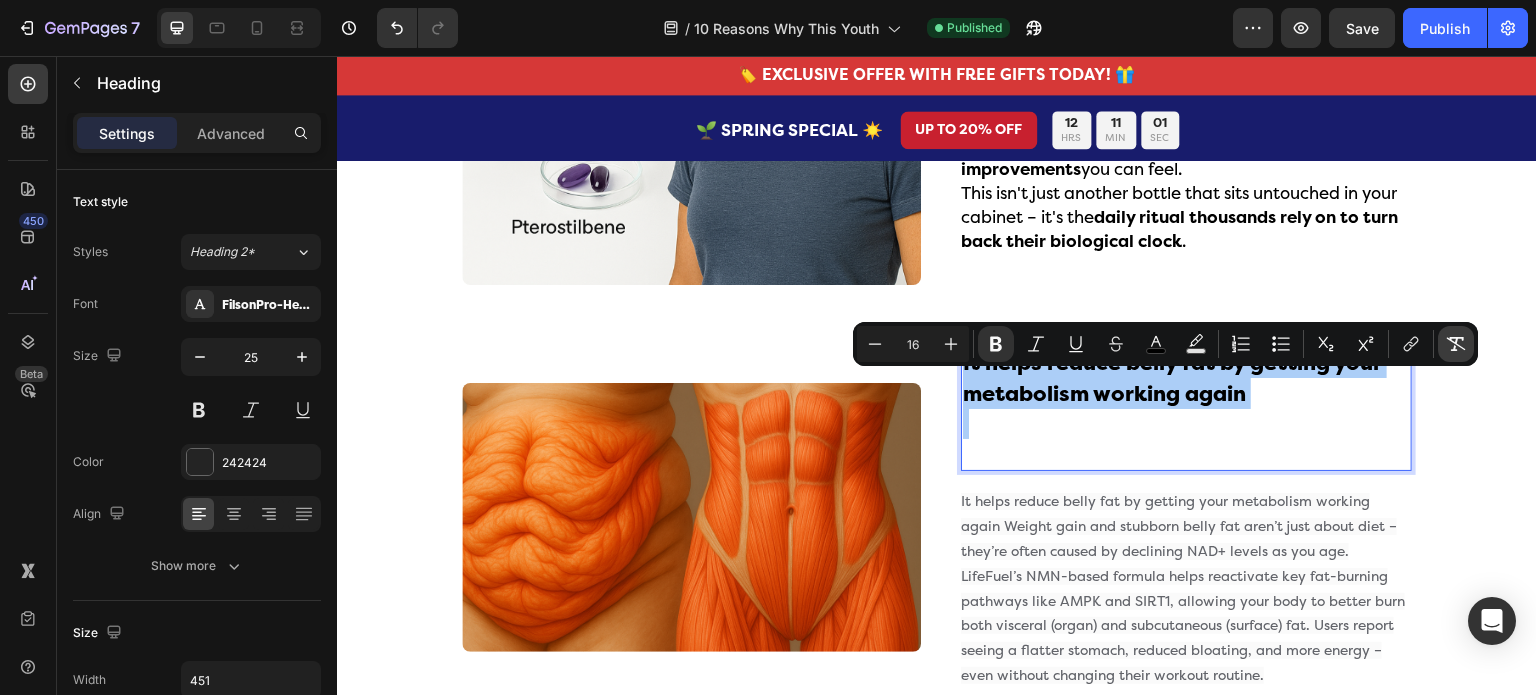 click 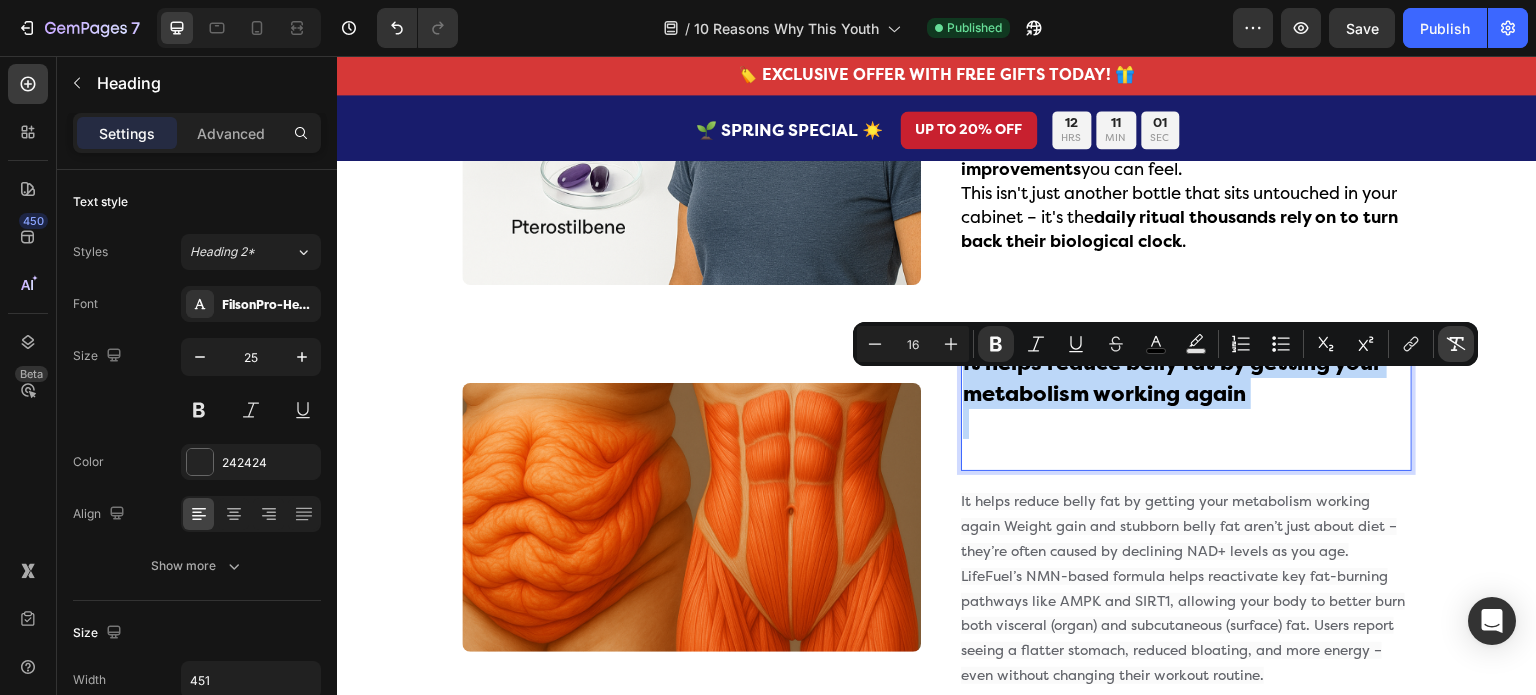 type on "25" 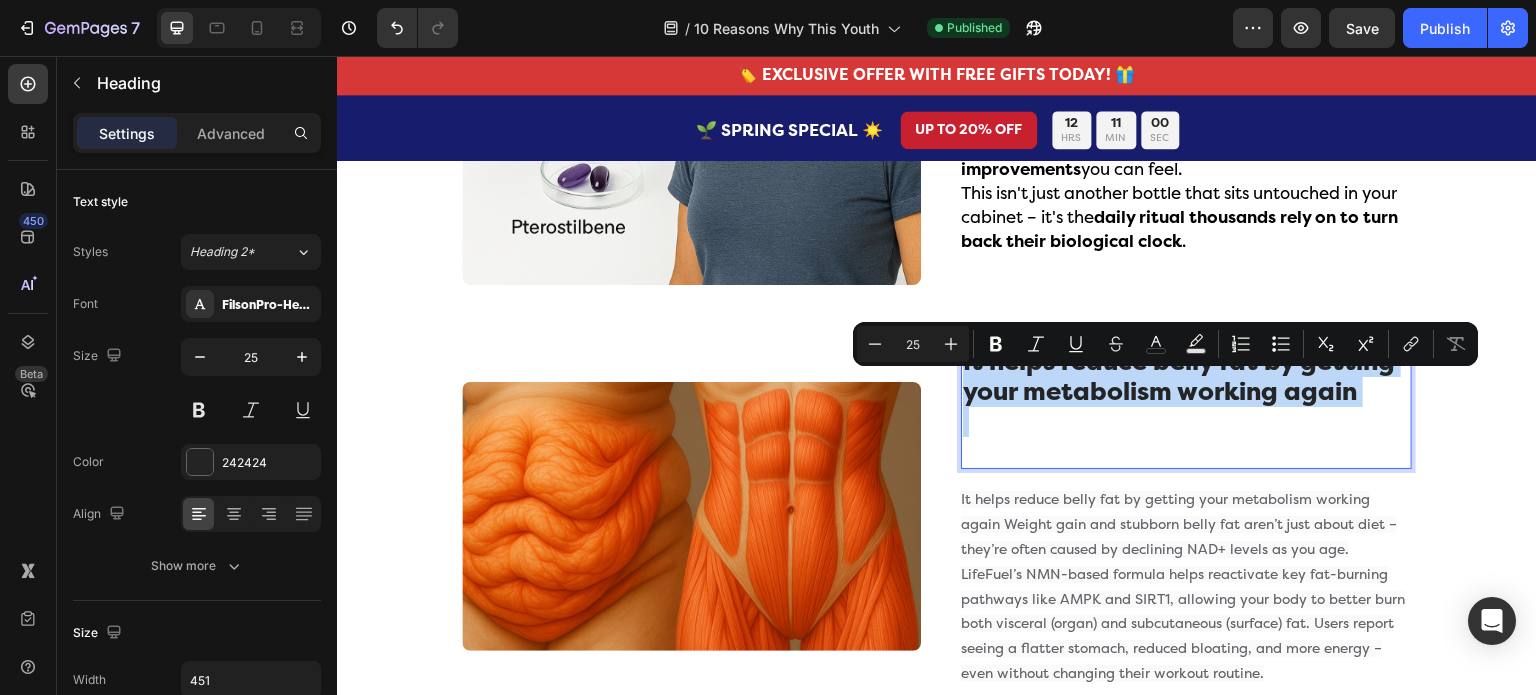 click at bounding box center [1186, 437] 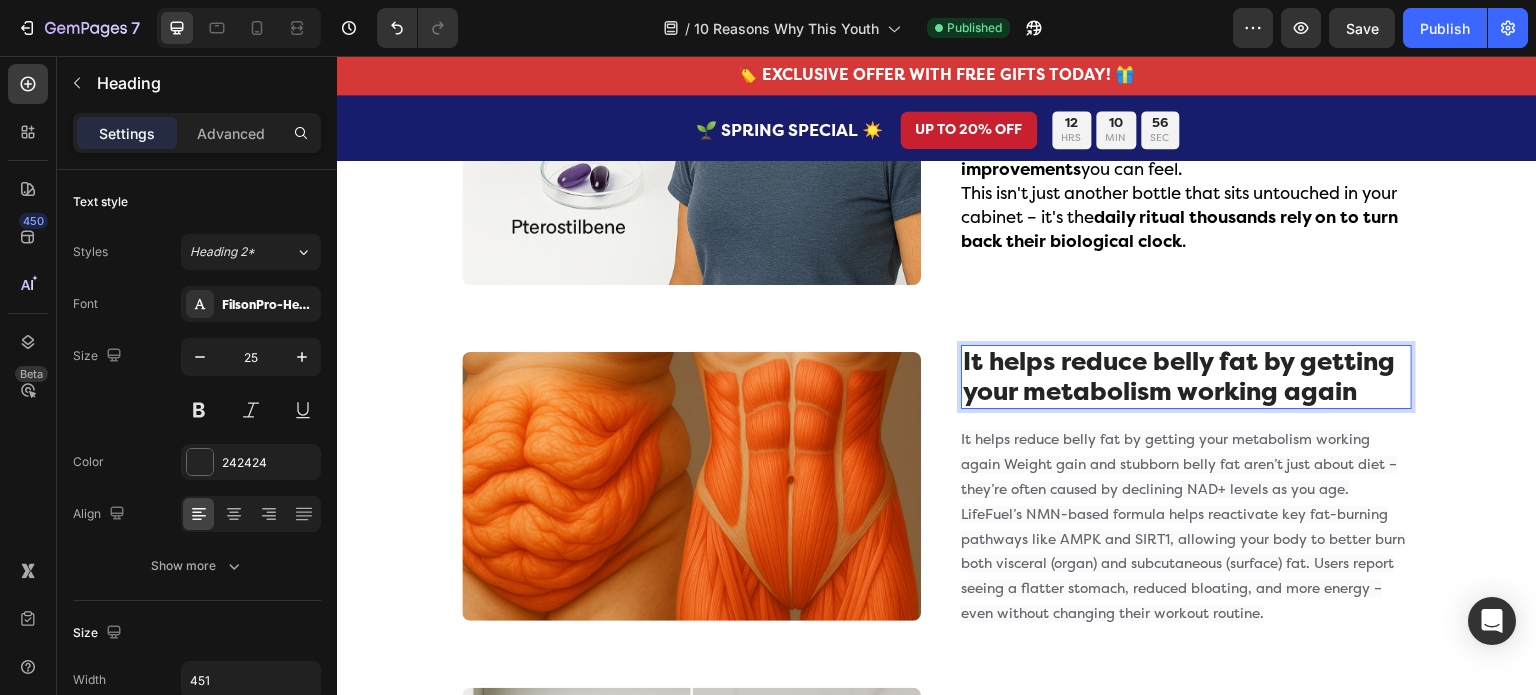 click on "It helps reduce belly fat by getting your metabolism working again" at bounding box center (1186, 377) 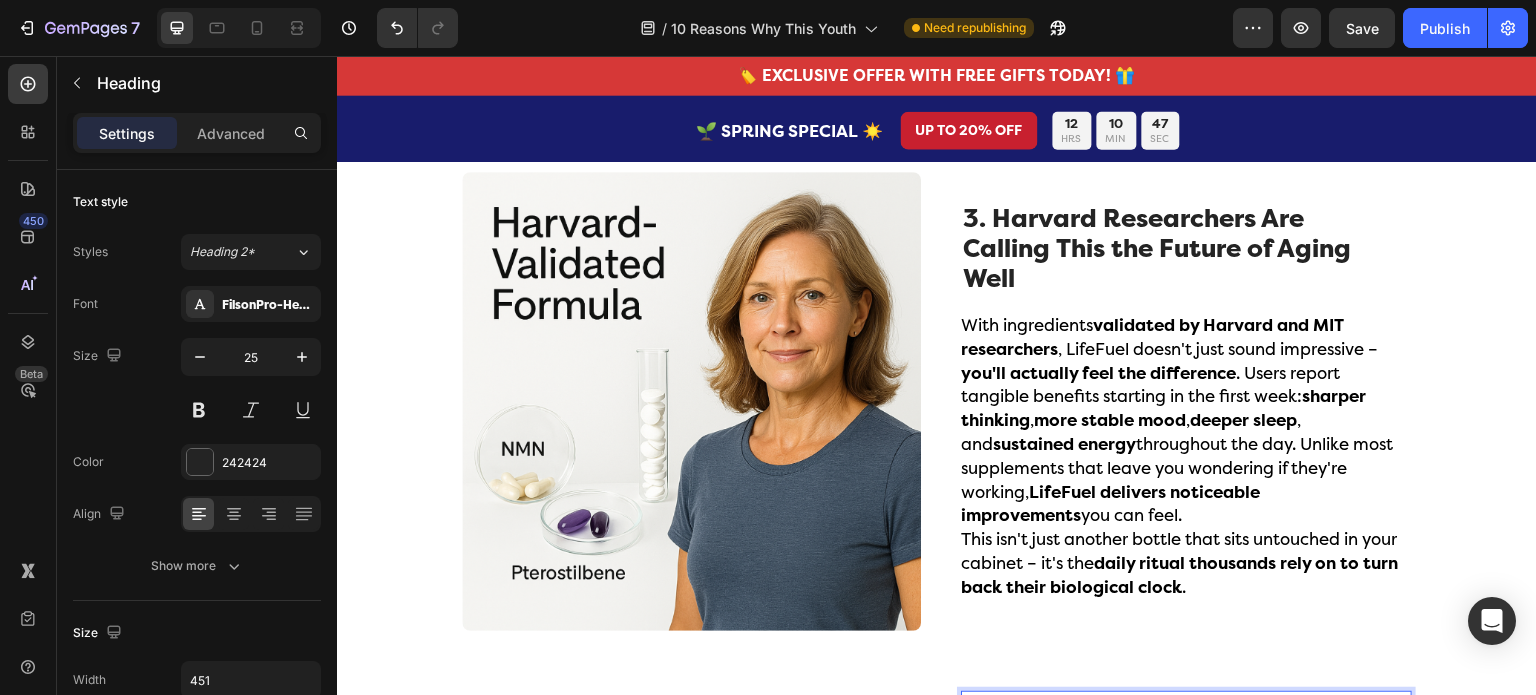 scroll, scrollTop: 1528, scrollLeft: 0, axis: vertical 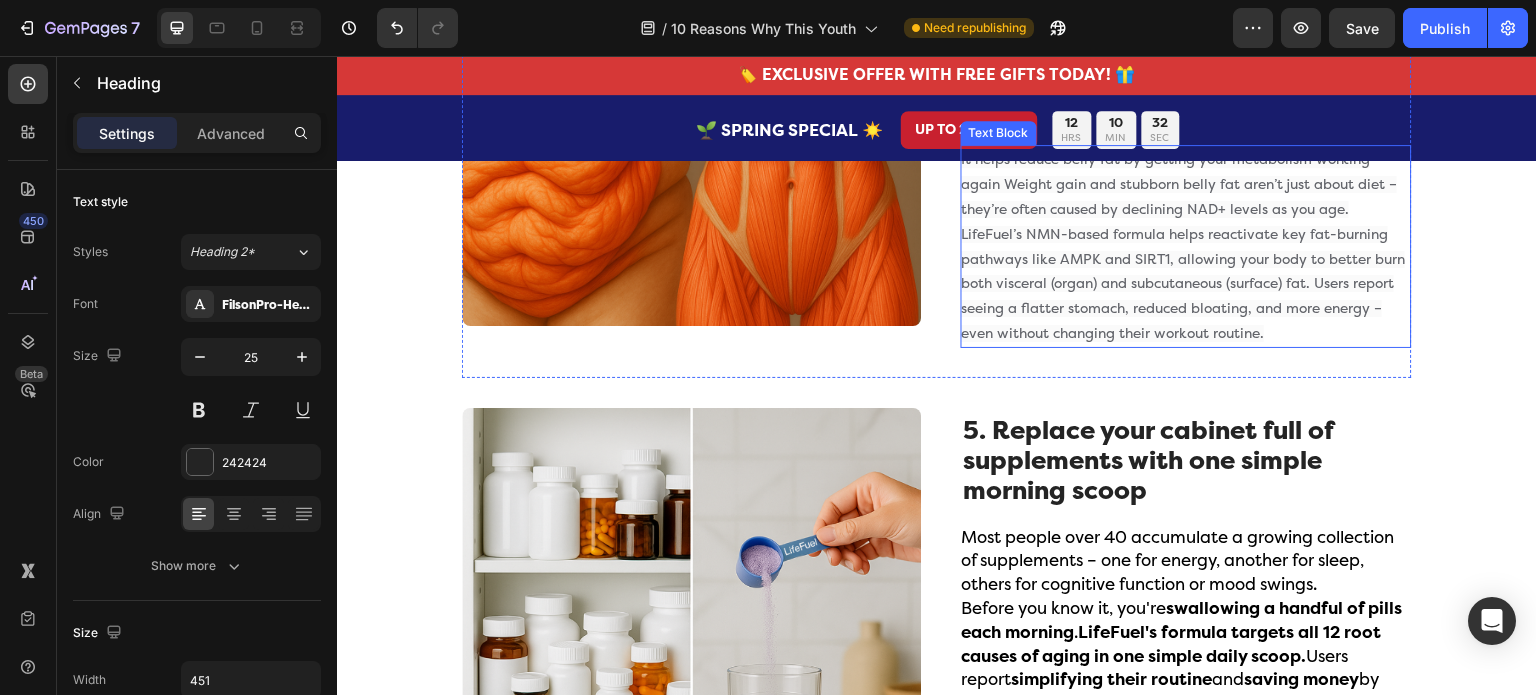 click on "It helps reduce belly fat by getting your metabolism working again Weight gain and stubborn belly fat aren’t just about diet – they’re often caused by declining NAD+ levels as you age. LifeFuel’s NMN-based formula helps reactivate key fat-burning pathways like AMPK and SIRT1, allowing your body to better burn both visceral (organ) and subcutaneous (surface) fat. Users report seeing a flatter stomach, reduced bloating, and more energy – even without changing their workout routine." at bounding box center (1185, 246) 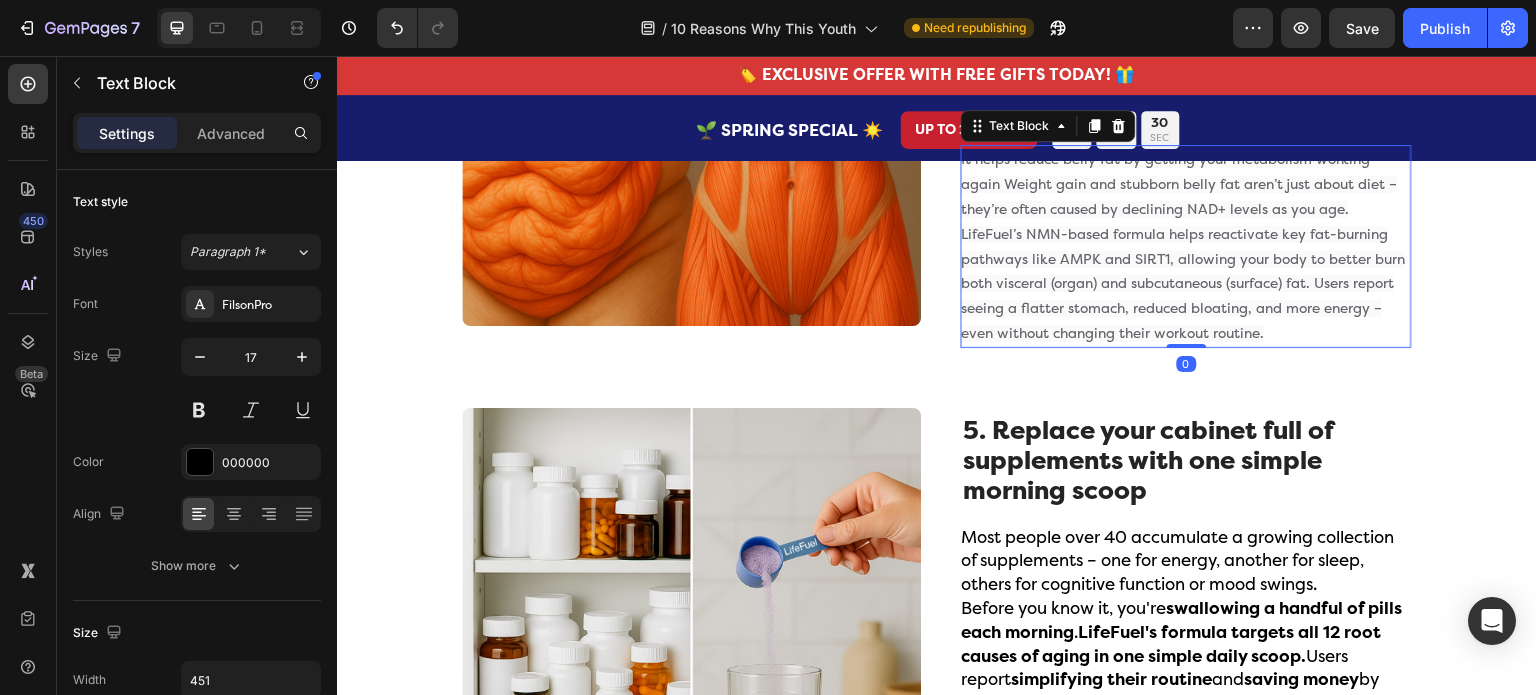 click on "It helps reduce belly fat by getting your metabolism working again Weight gain and stubborn belly fat aren’t just about diet – they’re often caused by declining NAD+ levels as you age. LifeFuel’s NMN-based formula helps reactivate key fat-burning pathways like AMPK and SIRT1, allowing your body to better burn both visceral (organ) and subcutaneous (surface) fat. Users report seeing a flatter stomach, reduced bloating, and more energy – even without changing their workout routine." at bounding box center [1185, 246] 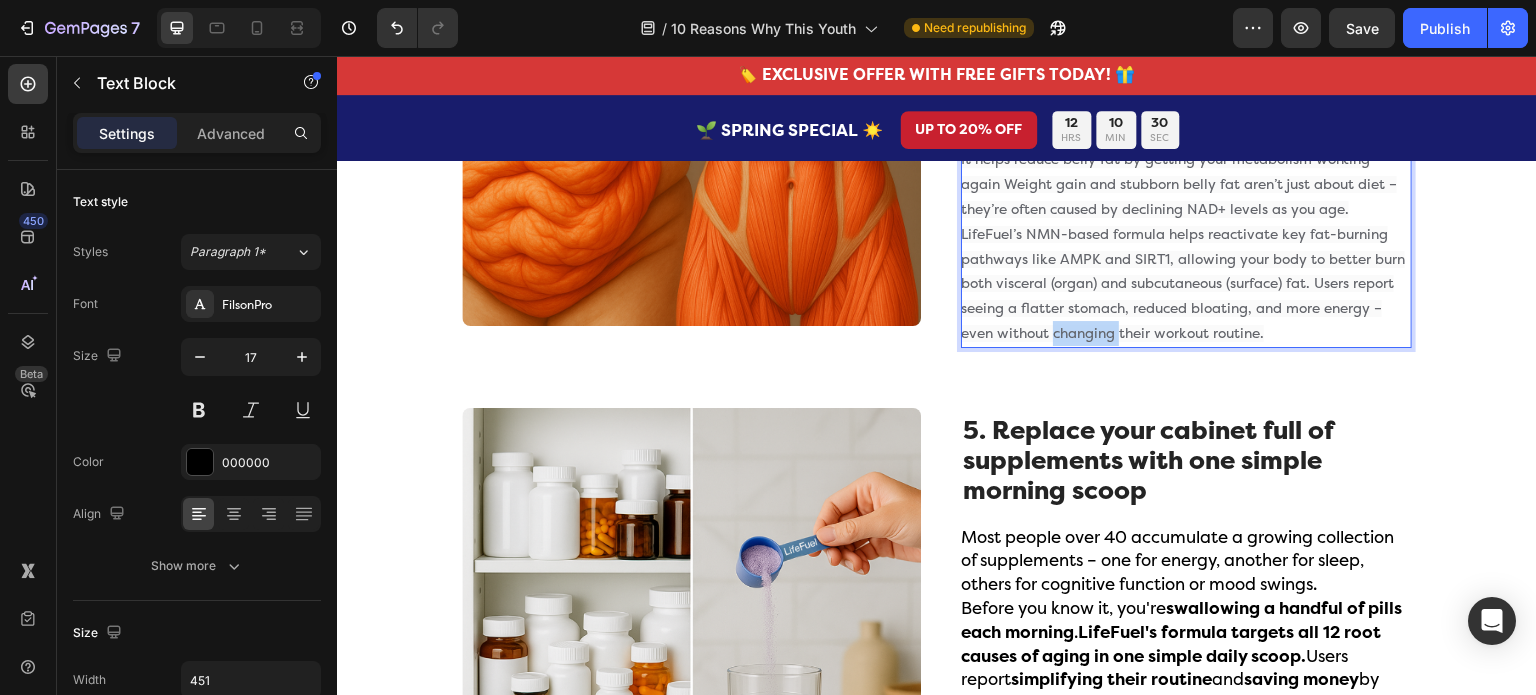 click on "It helps reduce belly fat by getting your metabolism working again Weight gain and stubborn belly fat aren’t just about diet – they’re often caused by declining NAD+ levels as you age. LifeFuel’s NMN-based formula helps reactivate key fat-burning pathways like AMPK and SIRT1, allowing your body to better burn both visceral (organ) and subcutaneous (surface) fat. Users report seeing a flatter stomach, reduced bloating, and more energy – even without changing their workout routine." at bounding box center (1185, 246) 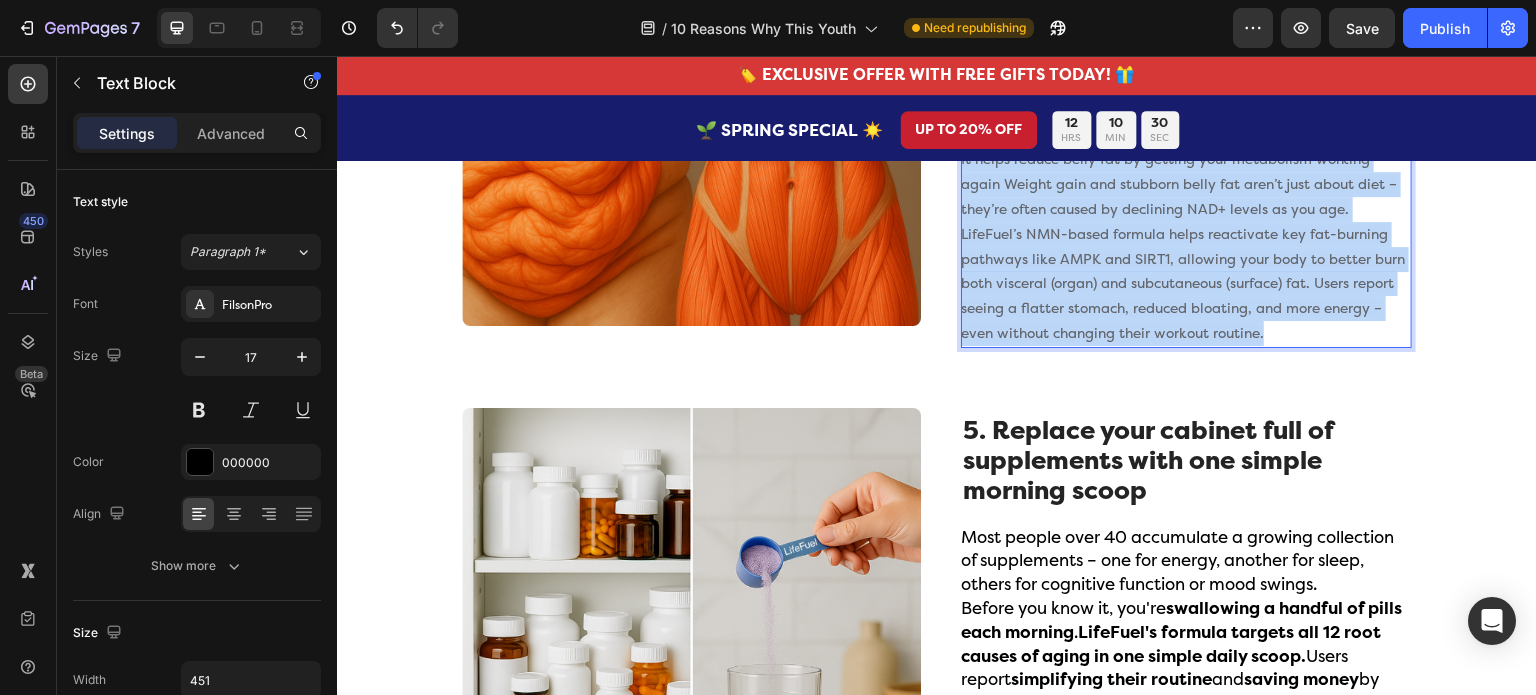 click on "It helps reduce belly fat by getting your metabolism working again Weight gain and stubborn belly fat aren’t just about diet – they’re often caused by declining NAD+ levels as you age. LifeFuel’s NMN-based formula helps reactivate key fat-burning pathways like AMPK and SIRT1, allowing your body to better burn both visceral (organ) and subcutaneous (surface) fat. Users report seeing a flatter stomach, reduced bloating, and more energy – even without changing their workout routine." at bounding box center [1185, 246] 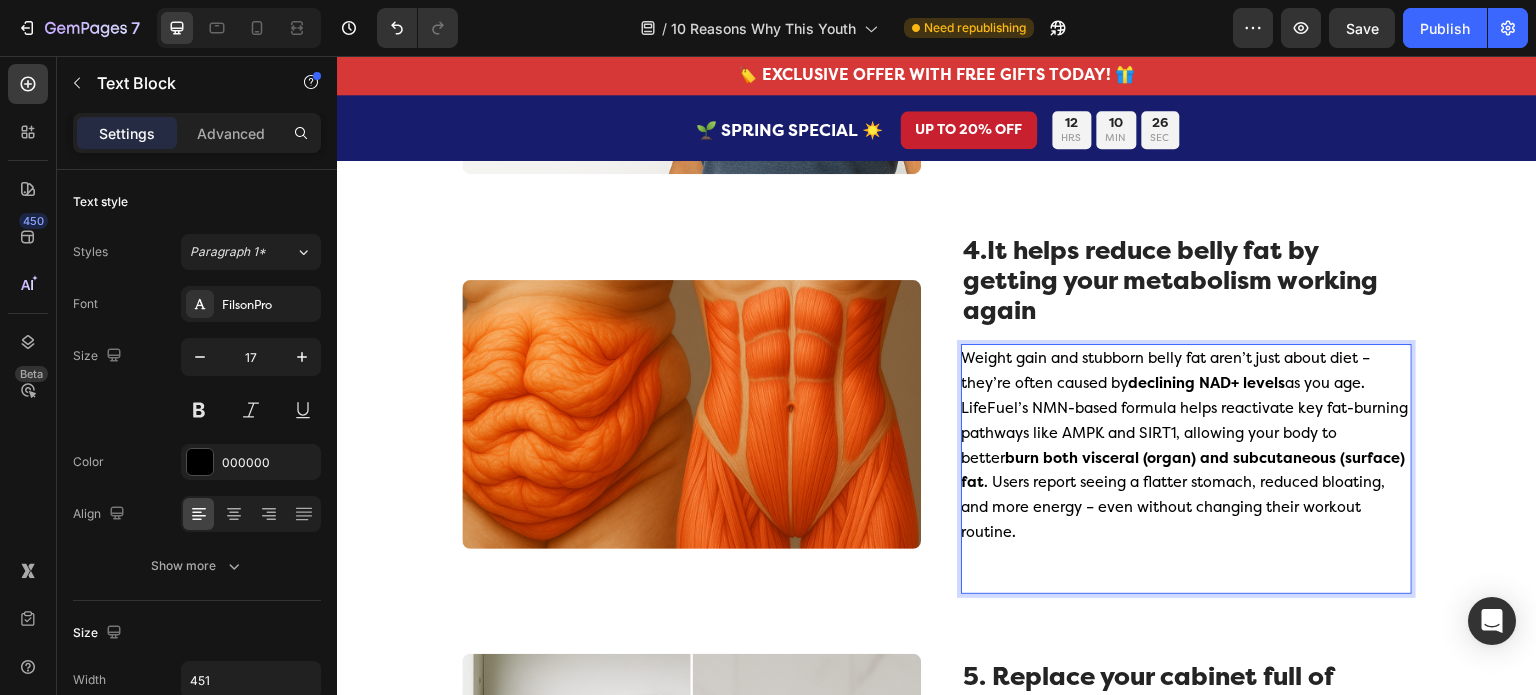 scroll, scrollTop: 2004, scrollLeft: 0, axis: vertical 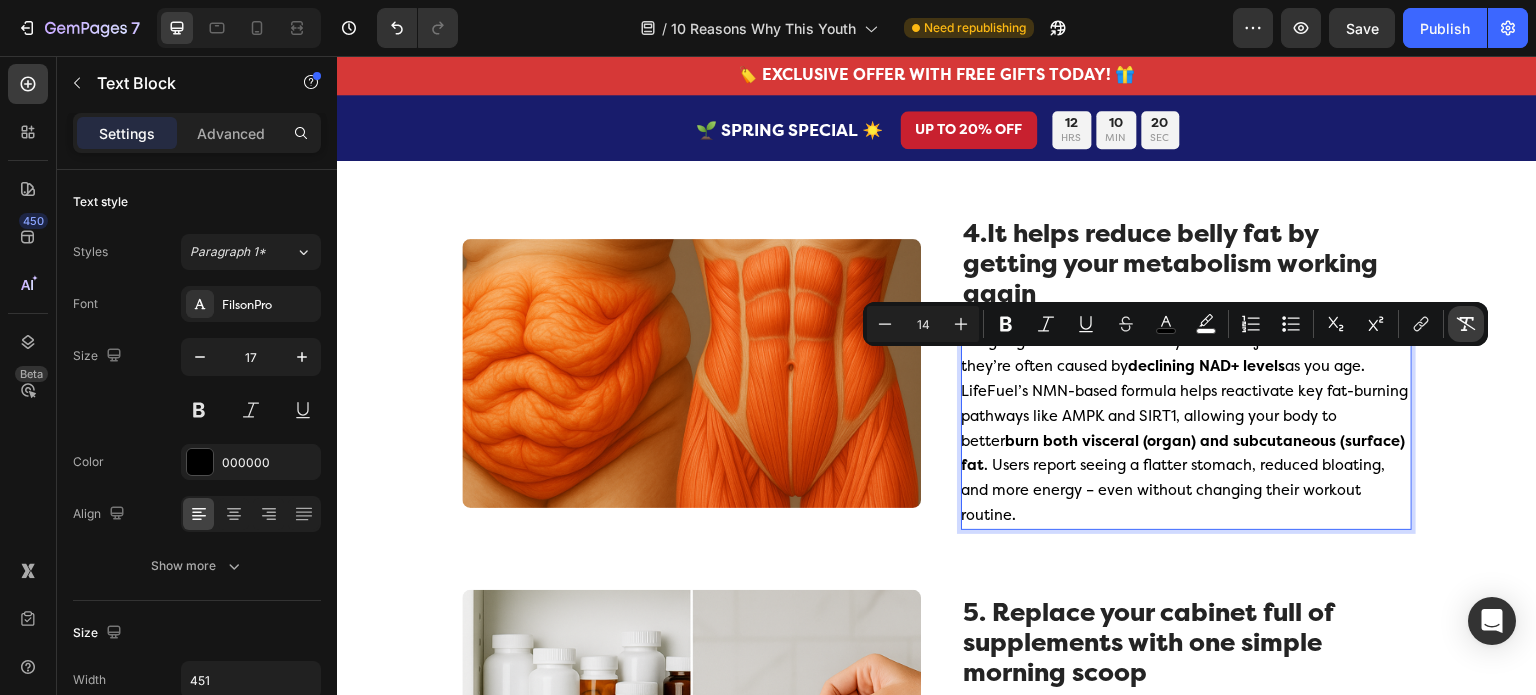 click on "Remove Format" at bounding box center (1466, 324) 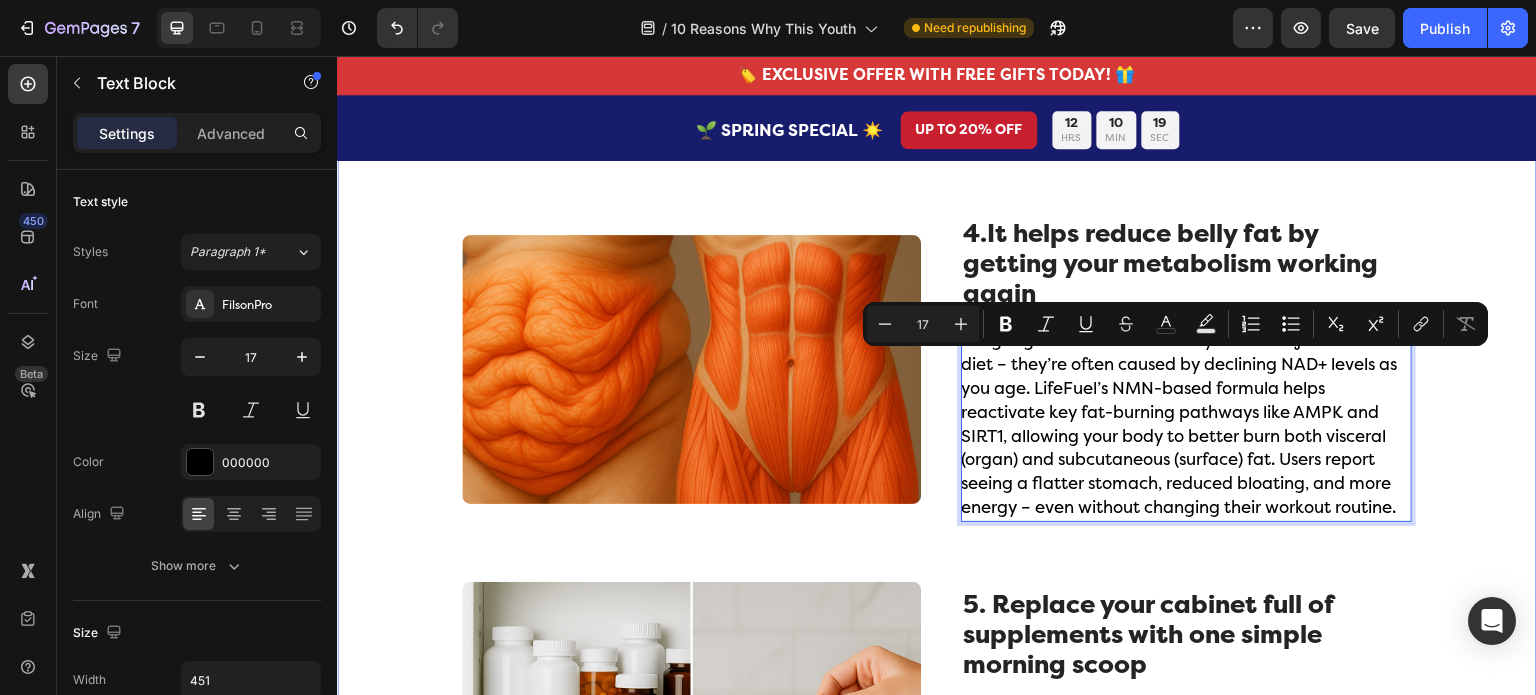 click on "10 Reasons Why This Youth-Restoring Purple Drink Is Taking Over in [YEAR] Heading Image By Dr. [LAST] Last Updated [DATE] Text Block Row Summary: You can now restore your youthful energy, mental clarity, and vitality without prescription medications or invasive procedures! LifeFuel is simply the most comprehensive NAD+ boosting longevity supplement ever created. Keep reading to learn more! Text Block Title Line Row 1. Tastes so good you won't believe it's boosting your NAD+ levels (no expensive IV drips needed) Heading Image 1. Tastes so good you won't believe it's boosting your NAD+ levels (no expensive IV drips needed) Heading Meet the most scientifically advanced, thoroughly tested, and completely safe longevity formula available today. Imagine feeling like yourself again without resorting to prescription medications with their long lists of side effects or painful, expensive NAD+ IV drips. LifeFuel's premium Text Block Row Heading premium NMN Text Block Heading ." at bounding box center [937, 957] 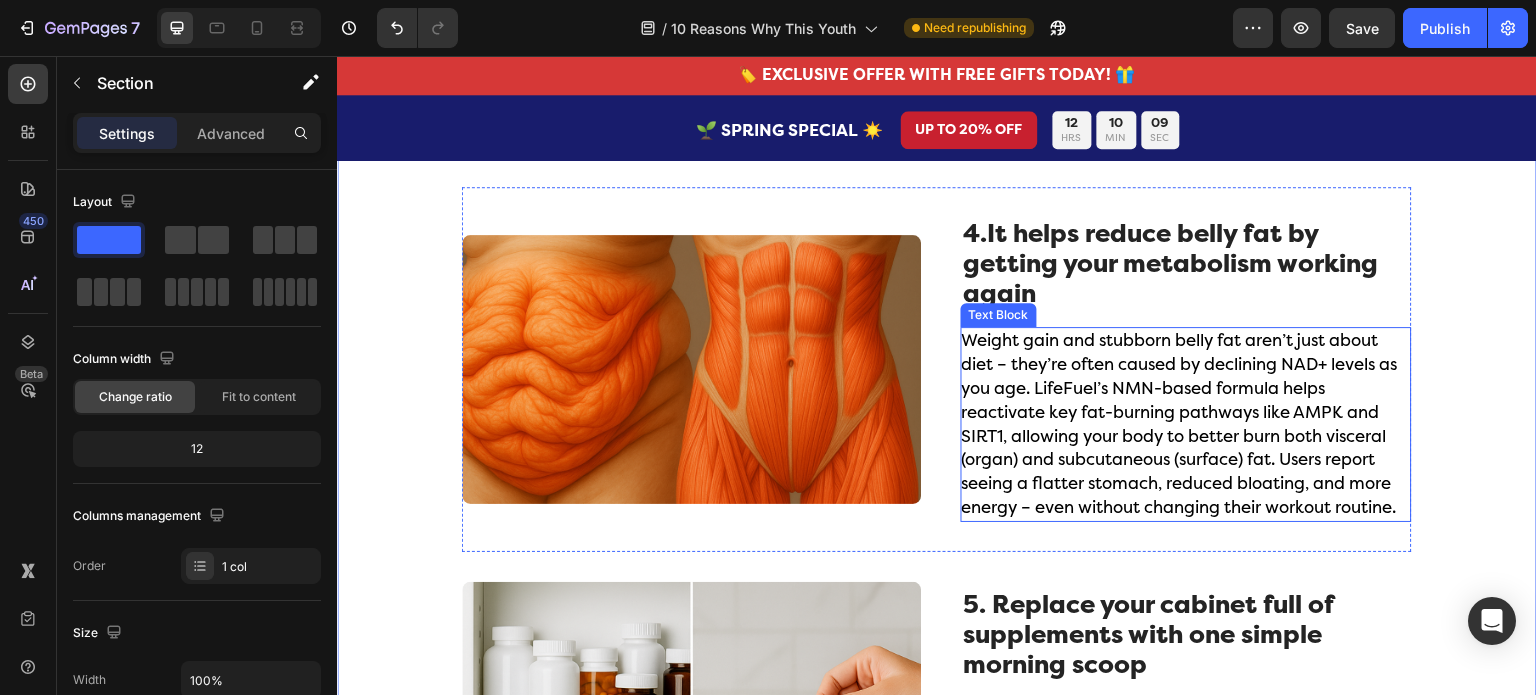 click on "Weight gain and stubborn belly fat aren’t just about diet – they’re often caused by declining NAD+ levels as you age. LifeFuel’s NMN-based formula helps reactivate key fat-burning pathways like AMPK and SIRT1, allowing your body to better burn both visceral (organ) and subcutaneous (surface) fat. Users report seeing a flatter stomach, reduced bloating, and more energy – even without changing their workout routine." at bounding box center [1185, 424] 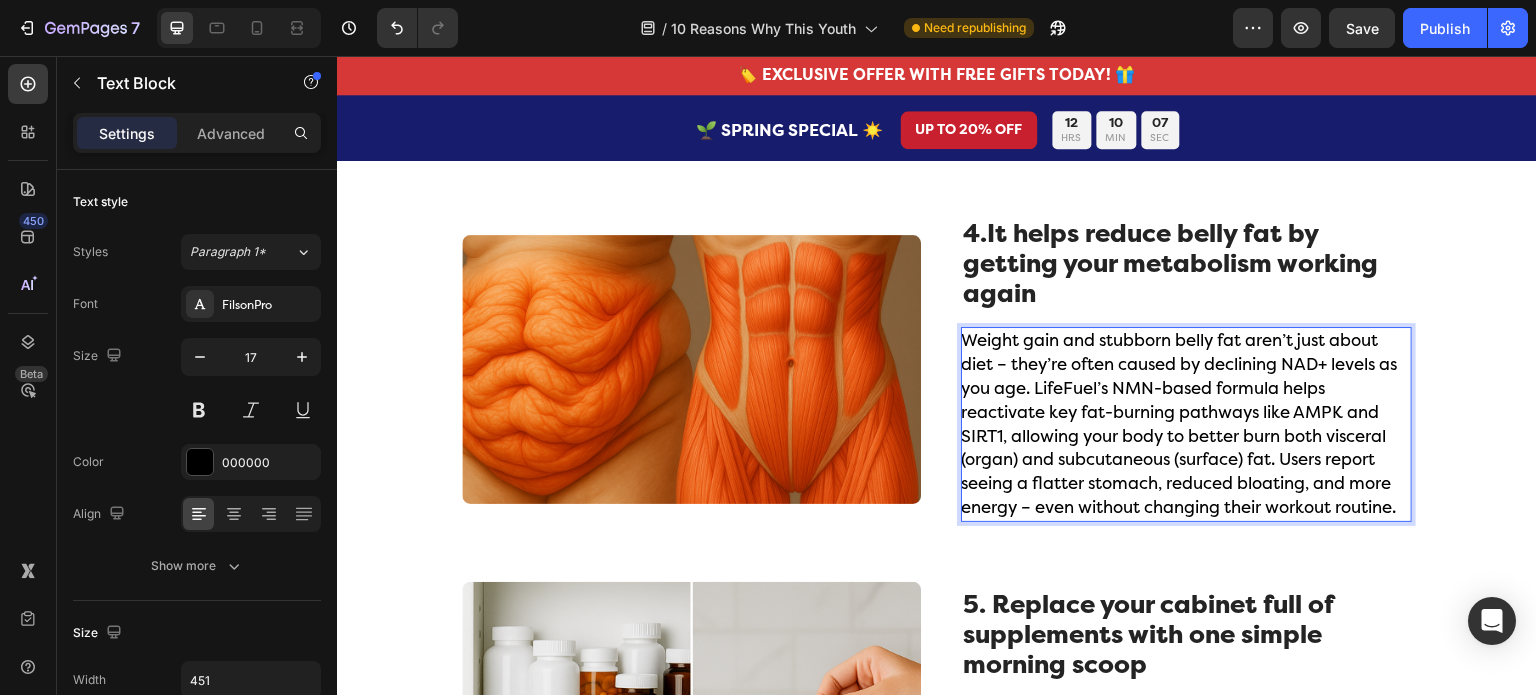 click on "Weight gain and stubborn belly fat aren’t just about diet – they’re often caused by declining NAD+ levels as you age. LifeFuel’s NMN-based formula helps reactivate key fat-burning pathways like AMPK and SIRT1, allowing your body to better burn both visceral (organ) and subcutaneous (surface) fat. Users report seeing a flatter stomach, reduced bloating, and more energy – even without changing their workout routine." at bounding box center (1185, 424) 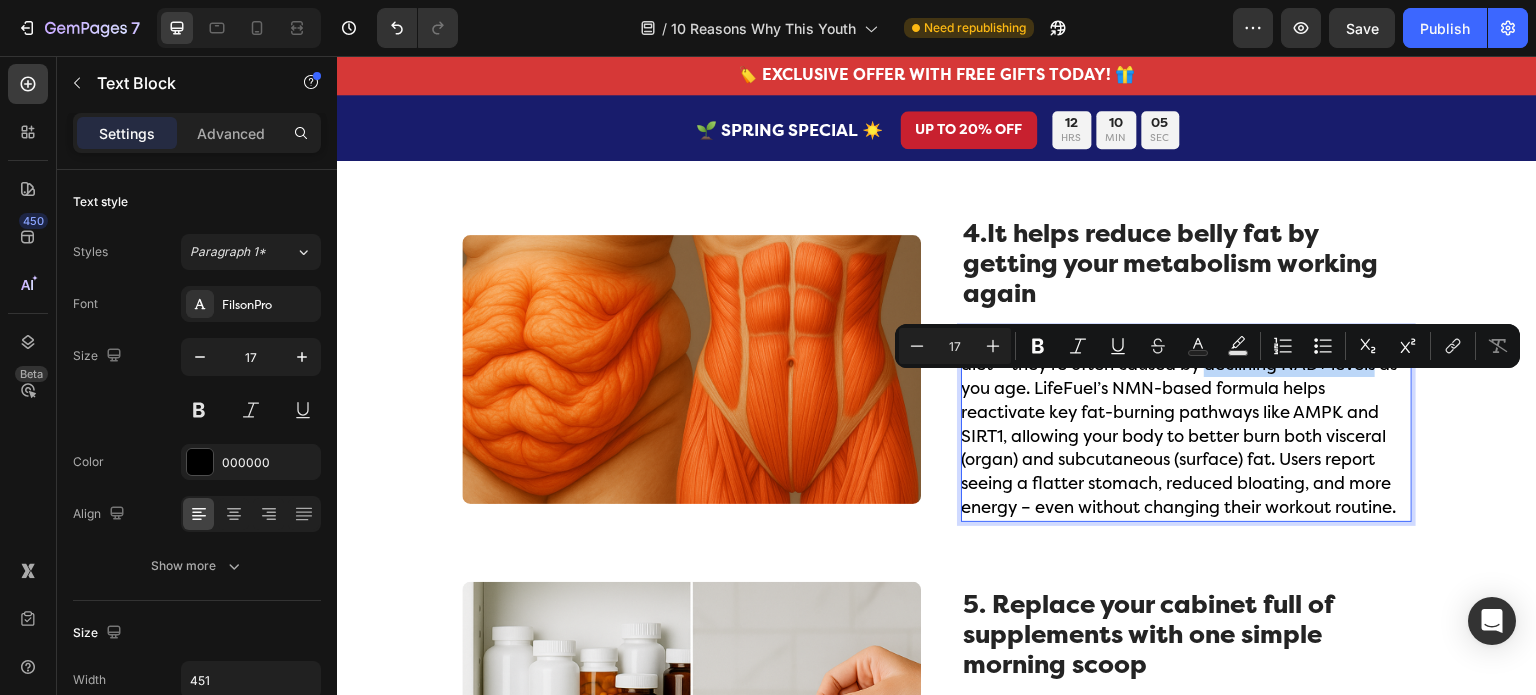 drag, startPoint x: 1206, startPoint y: 387, endPoint x: 1376, endPoint y: 389, distance: 170.01176 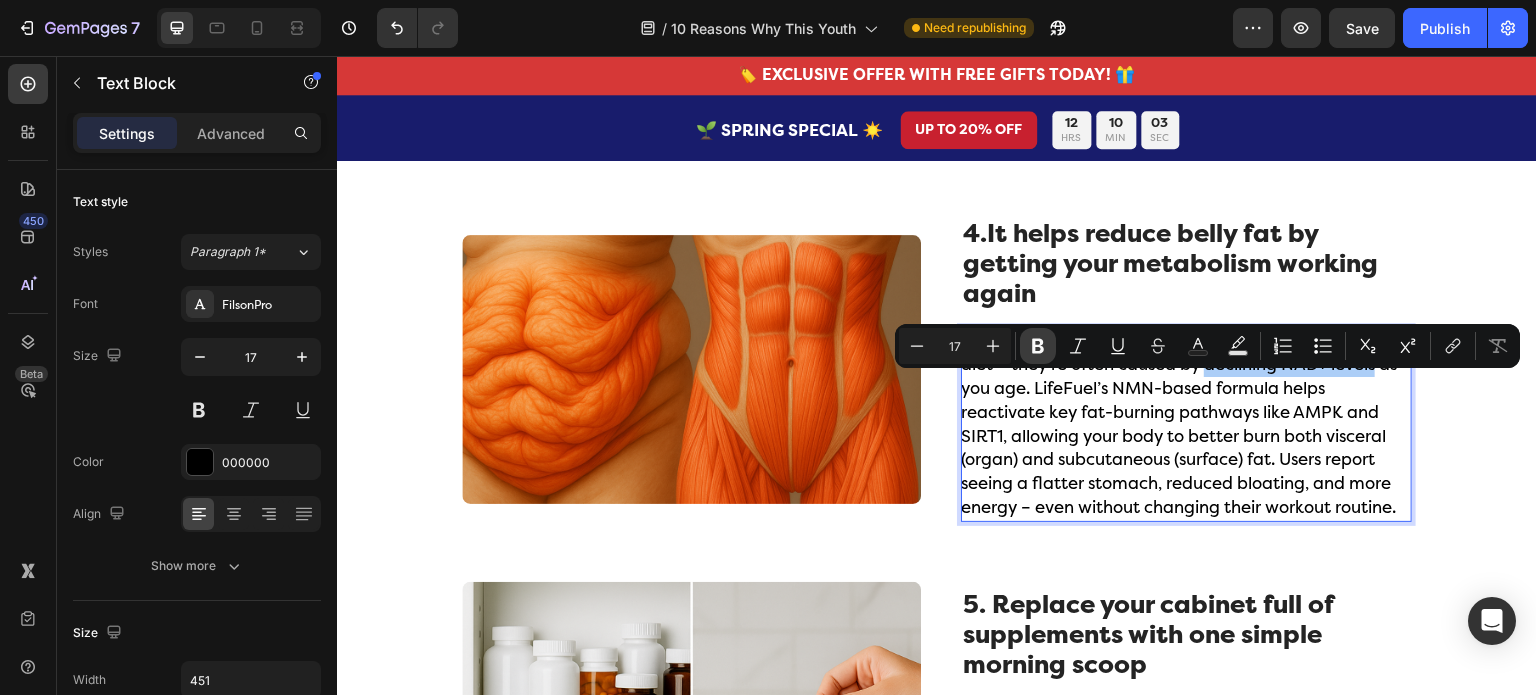 click 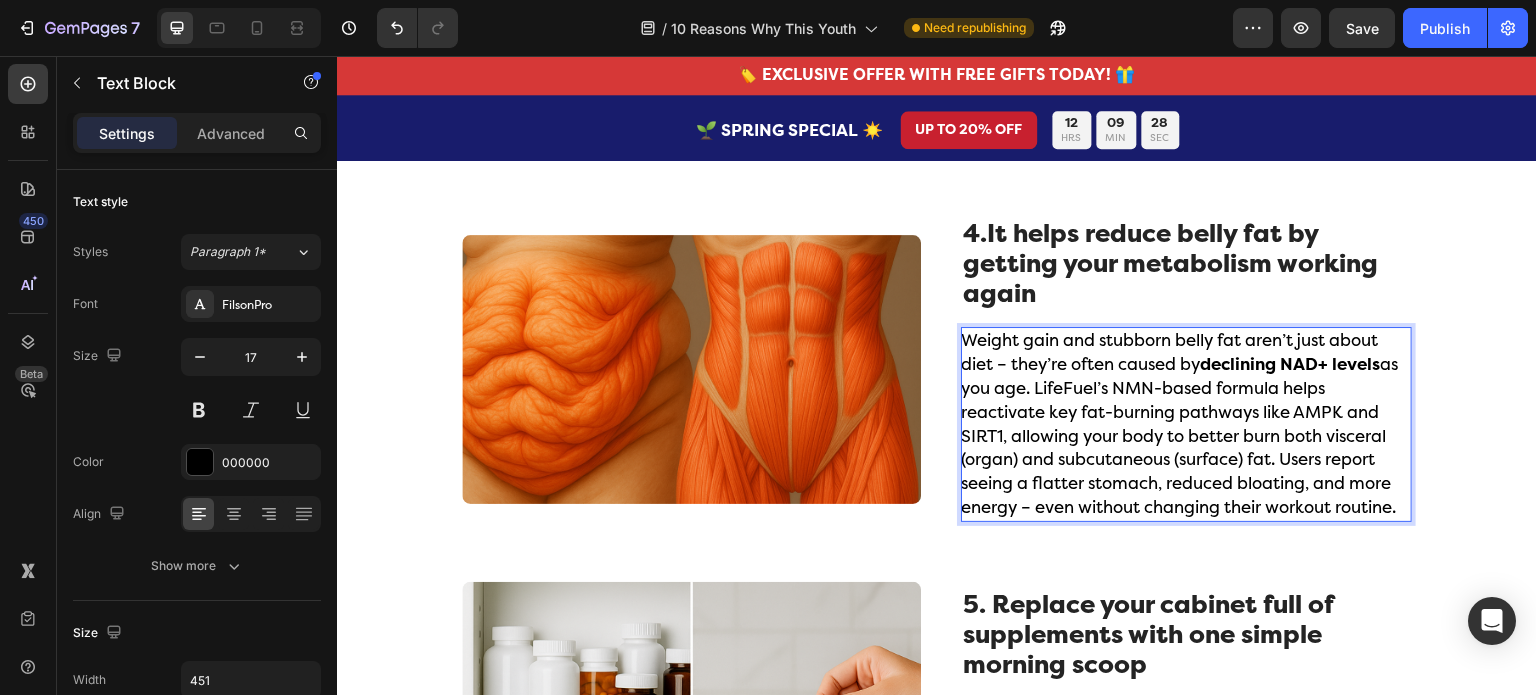 click on "Weight gain and stubborn belly fat aren’t just about diet – they’re often caused by  declining NAD+ levels  as you age. LifeFuel’s NMN-based formula helps reactivate key fat-burning pathways like AMPK and SIRT1, allowing your body to better burn both visceral (organ) and subcutaneous (surface) fat. Users report seeing a flatter stomach, reduced bloating, and more energy – even without changing their workout routine." at bounding box center (1185, 424) 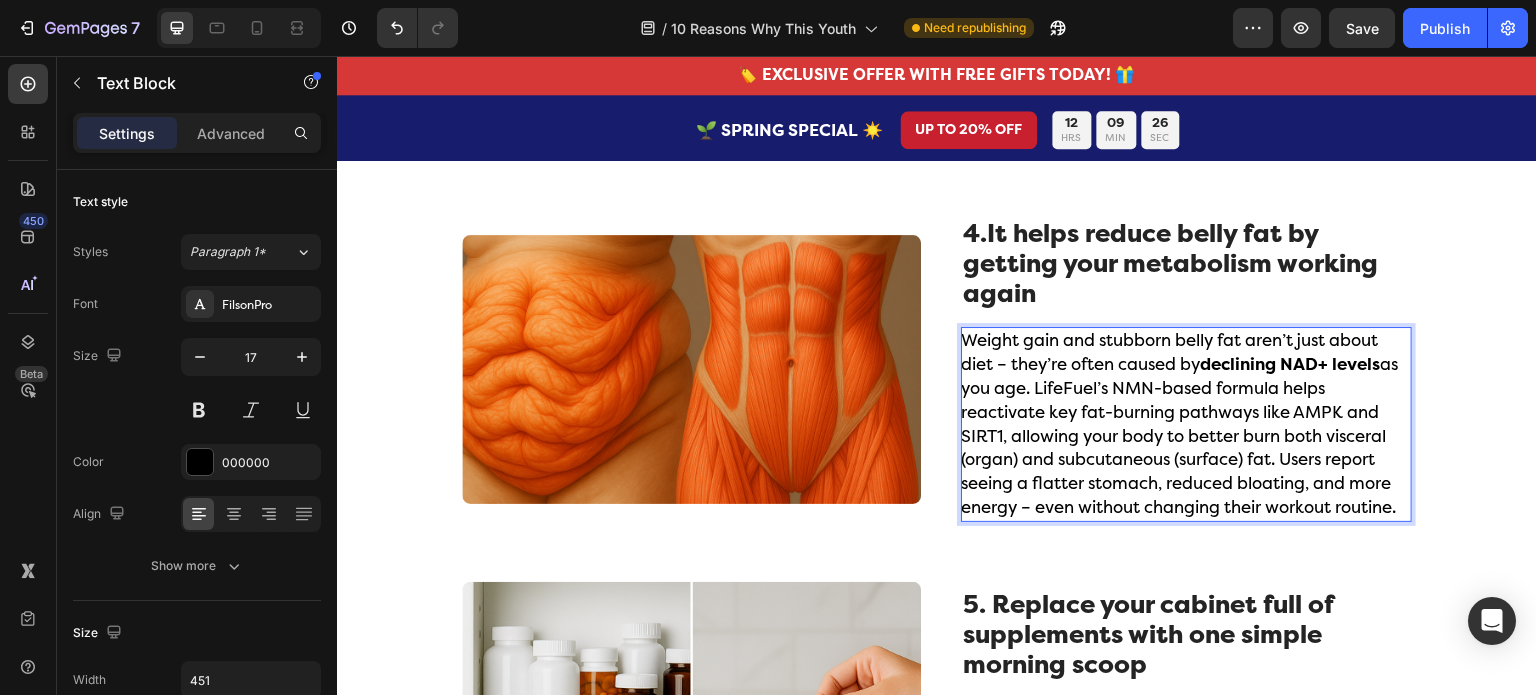 click on "Weight gain and stubborn belly fat aren’t just about diet – they’re often caused by  declining NAD+ levels  as you age. LifeFuel’s NMN-based formula helps reactivate key fat-burning pathways like AMPK and SIRT1, allowing your body to better burn both visceral (organ) and subcutaneous (surface) fat. Users report seeing a flatter stomach, reduced bloating, and more energy – even without changing their workout routine." at bounding box center [1185, 424] 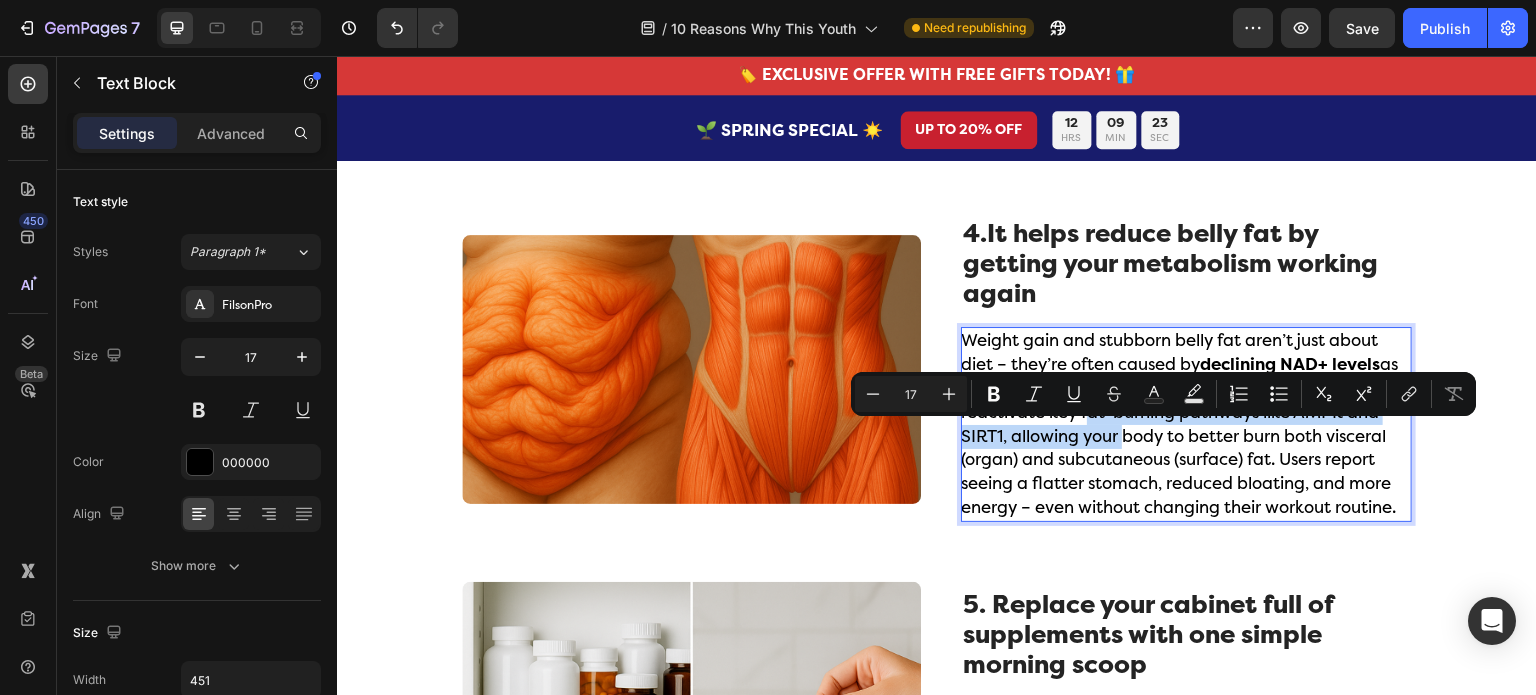 drag, startPoint x: 1075, startPoint y: 436, endPoint x: 1114, endPoint y: 456, distance: 43.829212 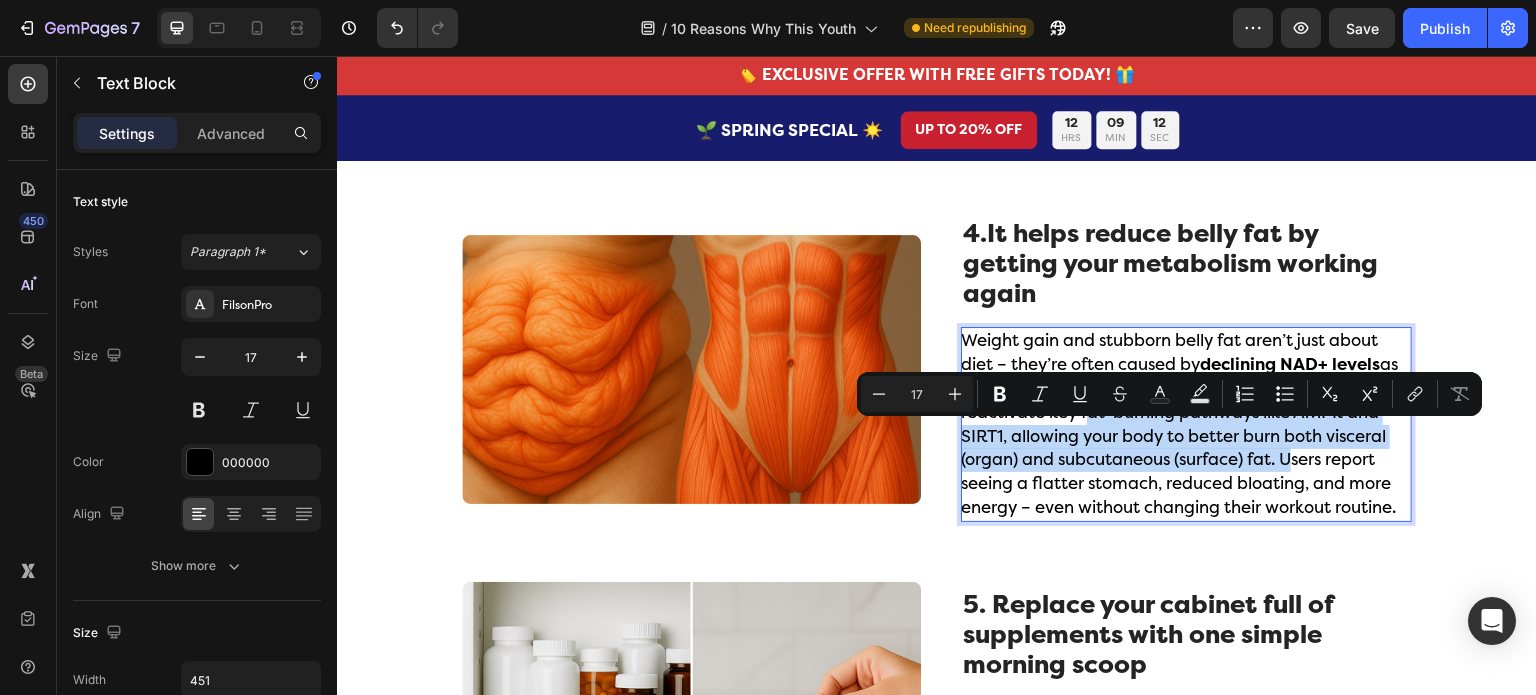 drag, startPoint x: 1278, startPoint y: 486, endPoint x: 1075, endPoint y: 437, distance: 208.83008 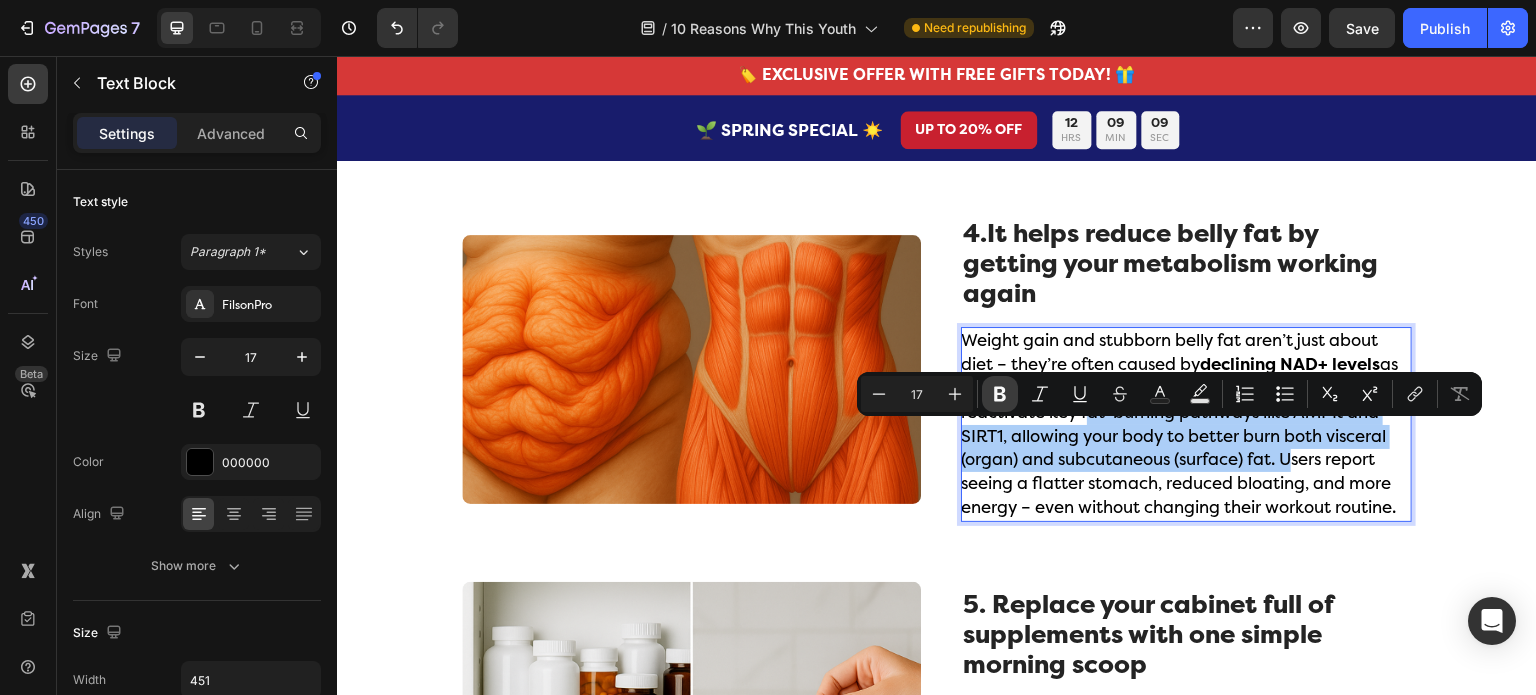 click on "Bold" at bounding box center [1000, 394] 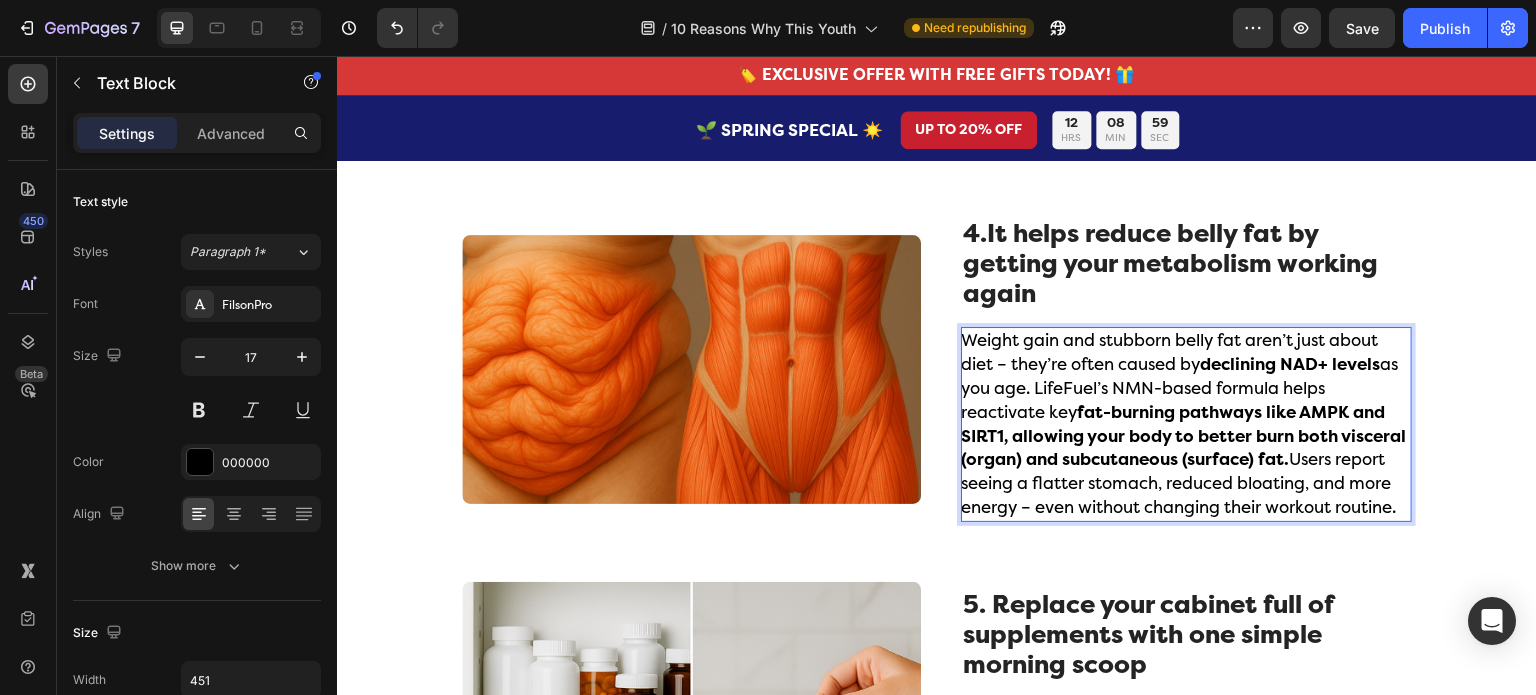 click on "fat-burning pathways like AMPK and SIRT1, allowing your body to better burn both visceral (organ) and subcutaneous (surface) fat." at bounding box center (1183, 436) 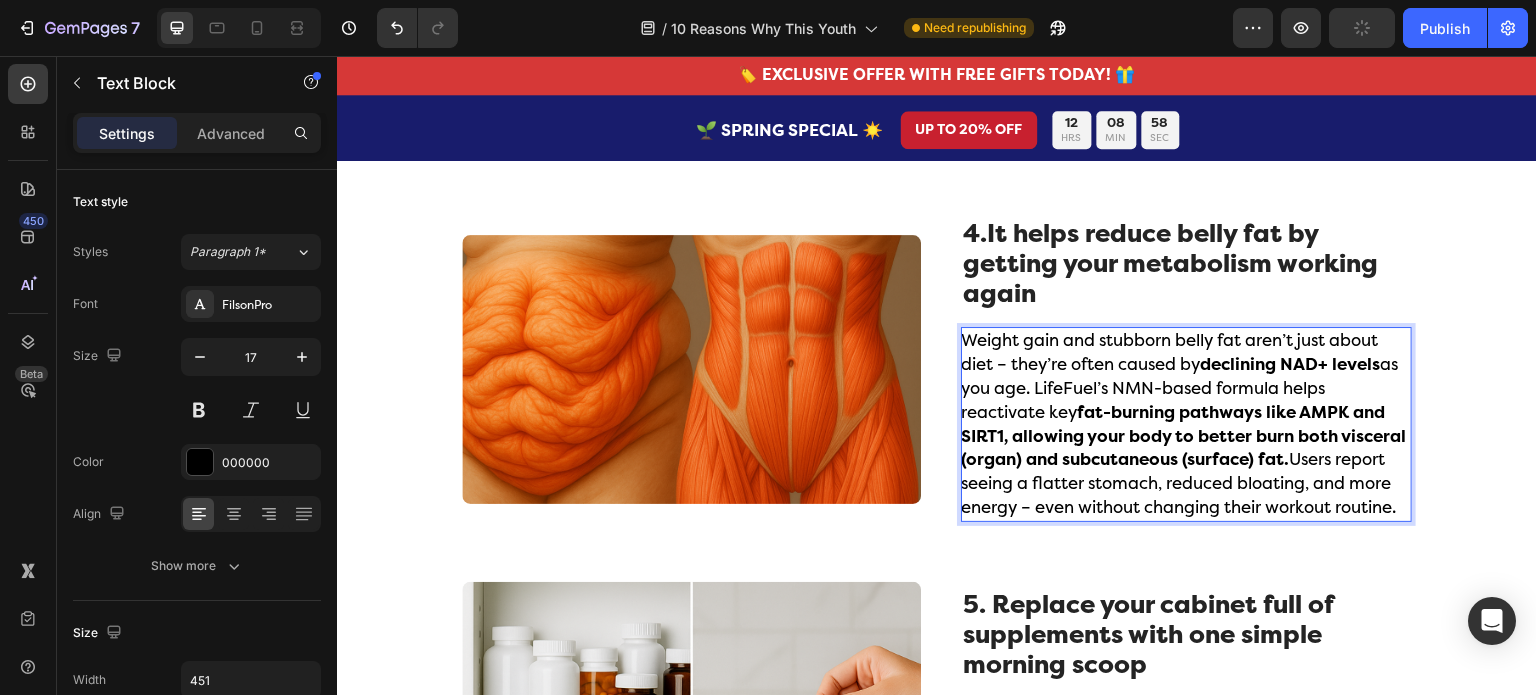 click on "fat-burning pathways like AMPK and SIRT1, allowing your body to better burn both visceral (organ) and subcutaneous (surface) fat." at bounding box center (1183, 436) 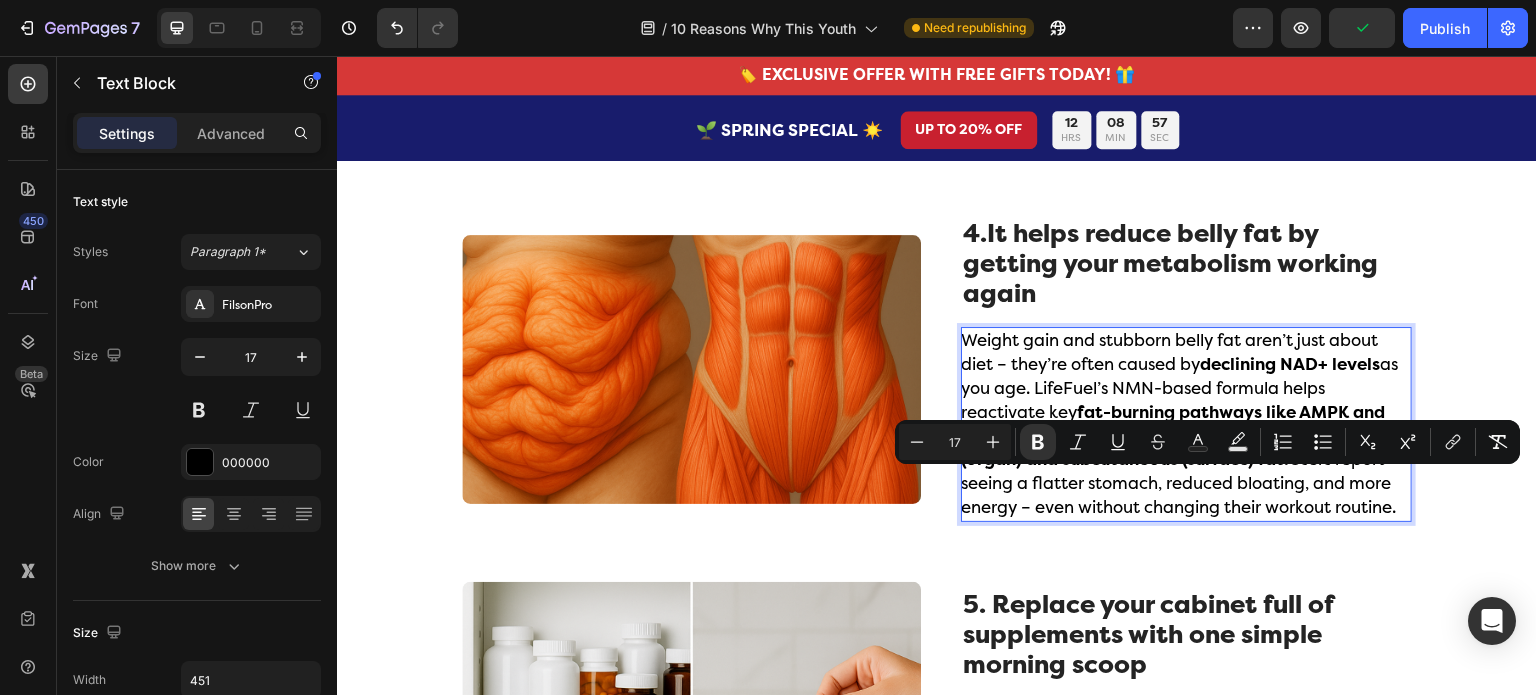 click on "fat-burning pathways like AMPK and SIRT1, allowing your body to better burn both visceral (organ) and subcutaneous (surface) fat." at bounding box center (1183, 436) 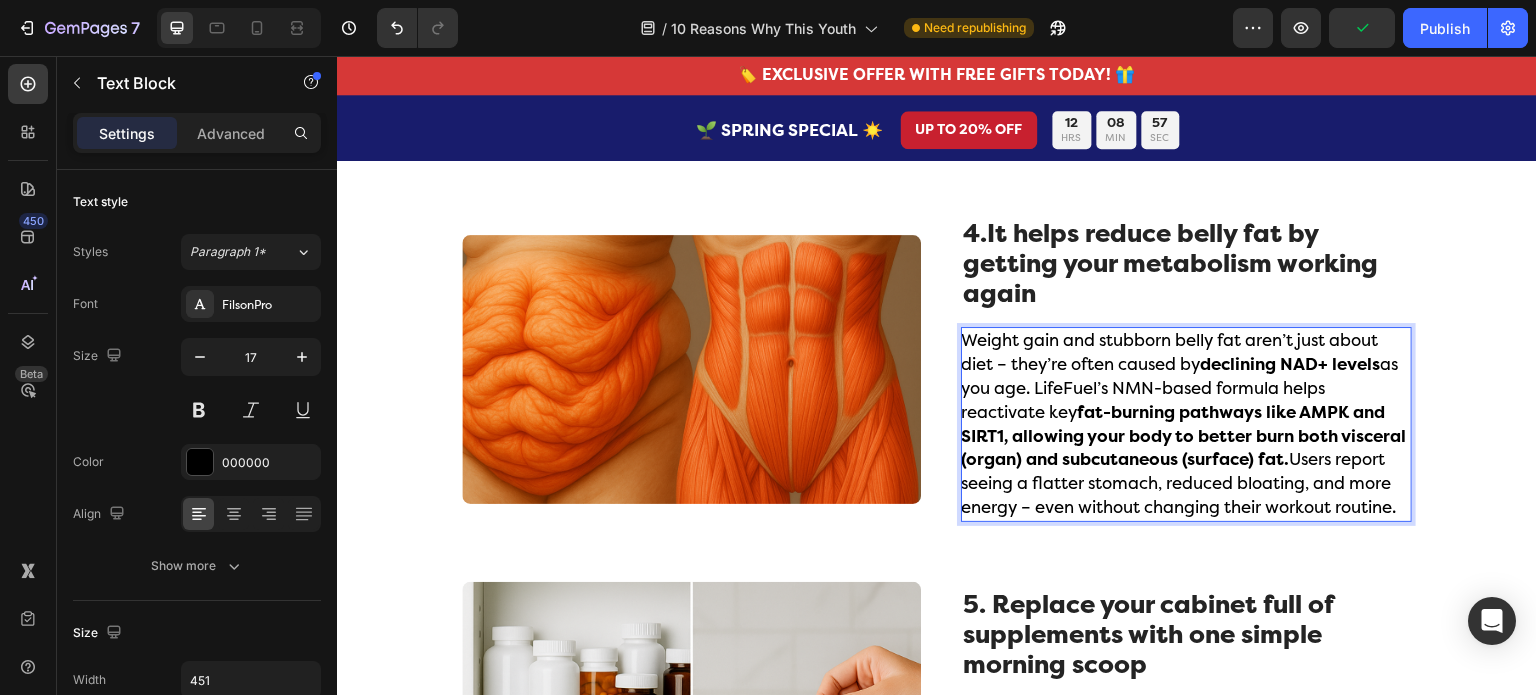 click on "fat-burning pathways like AMPK and SIRT1, allowing your body to better burn both visceral (organ) and subcutaneous (surface) fat." at bounding box center [1183, 436] 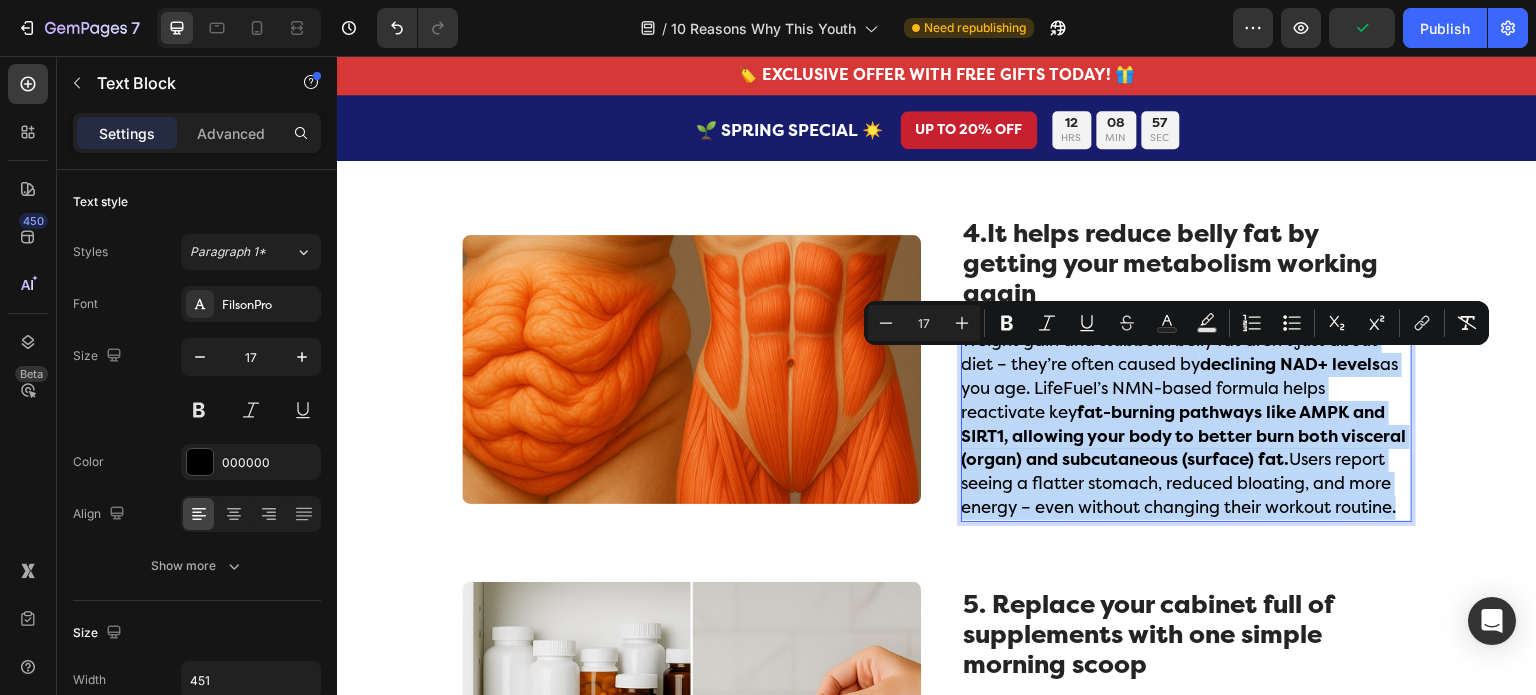 drag, startPoint x: 1287, startPoint y: 484, endPoint x: 1271, endPoint y: 482, distance: 16.124516 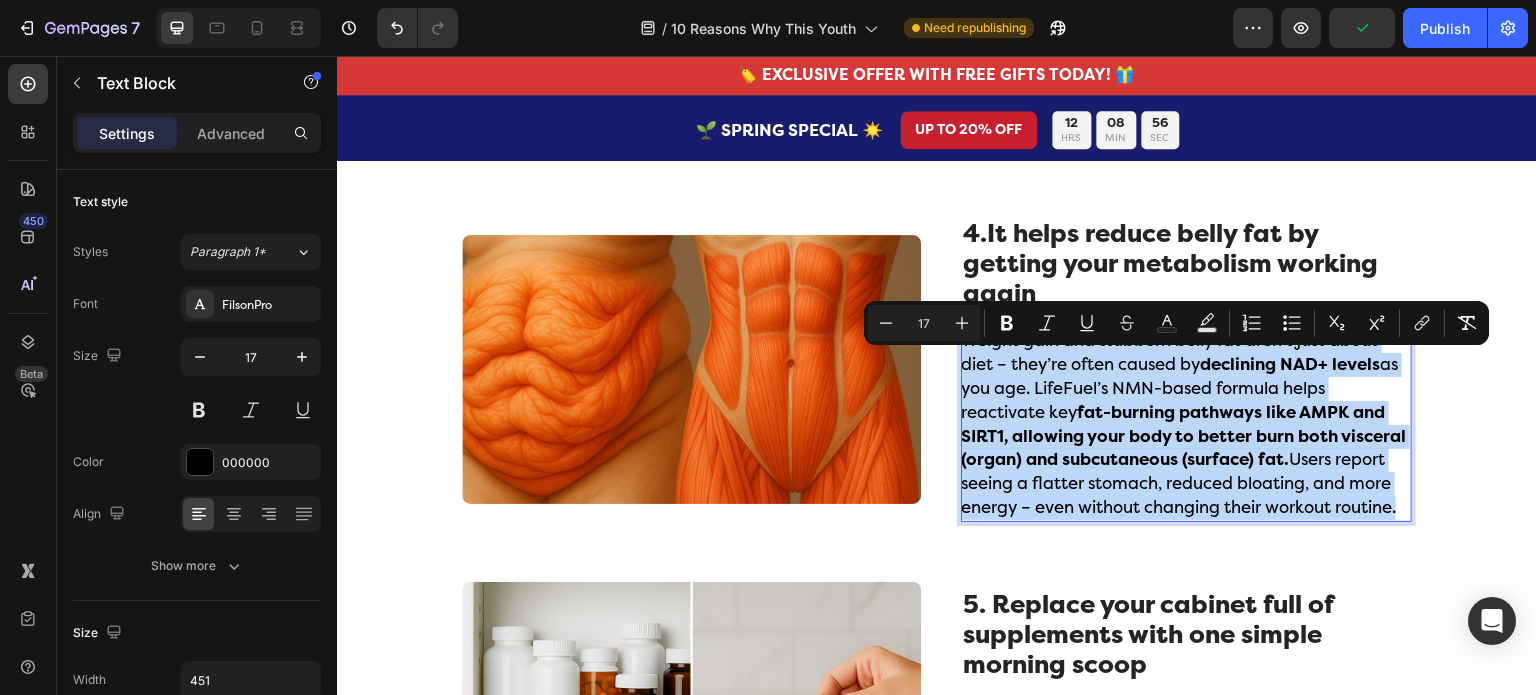 click on "fat-burning pathways like AMPK and SIRT1, allowing your body to better burn both visceral (organ) and subcutaneous (surface) fat." at bounding box center (1183, 436) 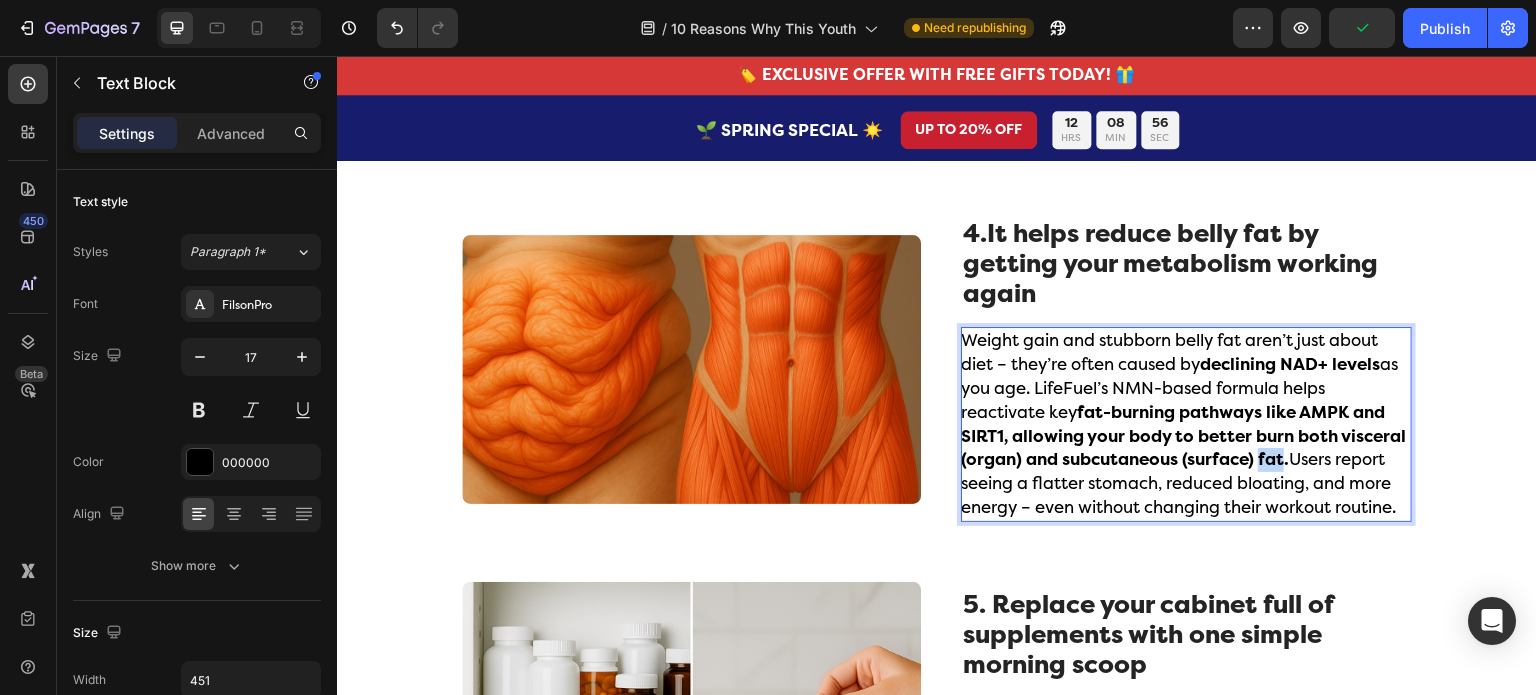 click on "fat-burning pathways like AMPK and SIRT1, allowing your body to better burn both visceral (organ) and subcutaneous (surface) fat." at bounding box center [1183, 436] 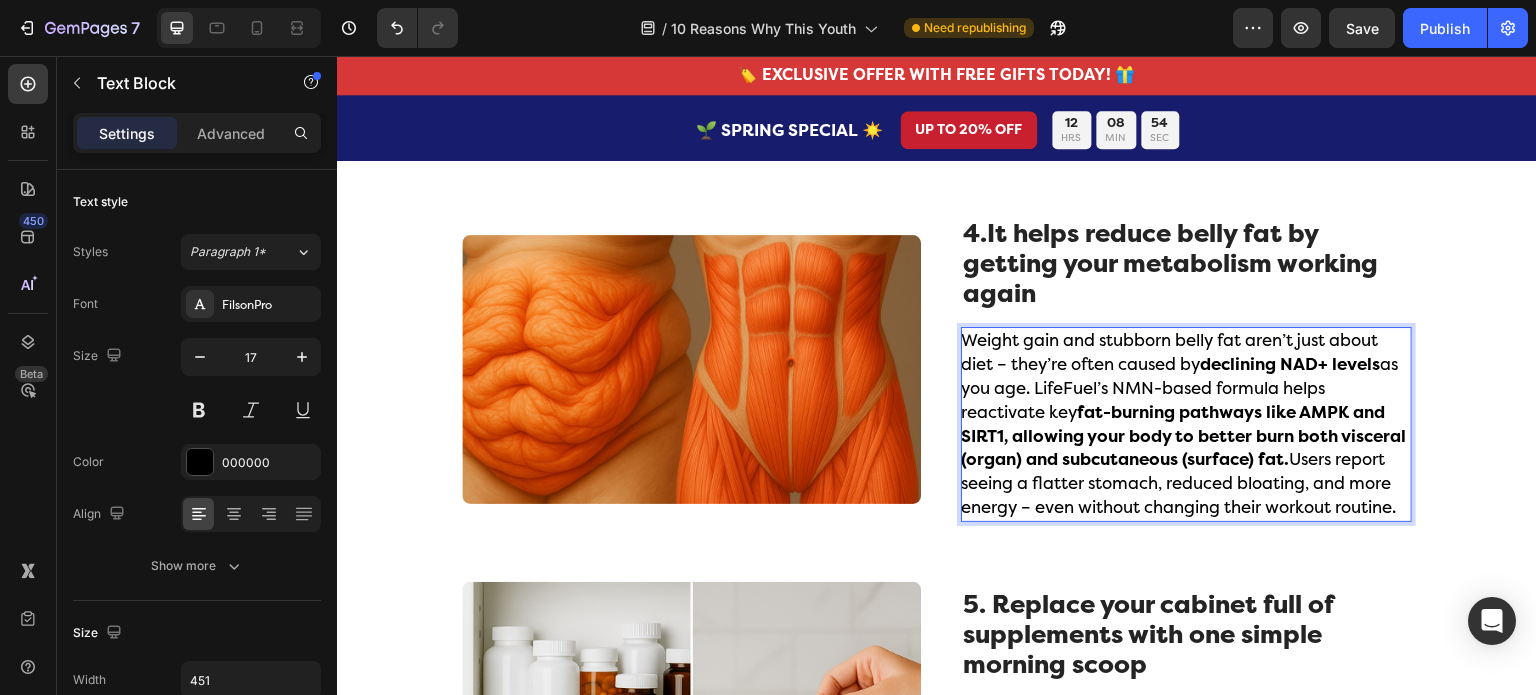 click on "fat-burning pathways like AMPK and SIRT1, allowing your body to better burn both visceral (organ) and subcutaneous (surface) fat." at bounding box center [1183, 436] 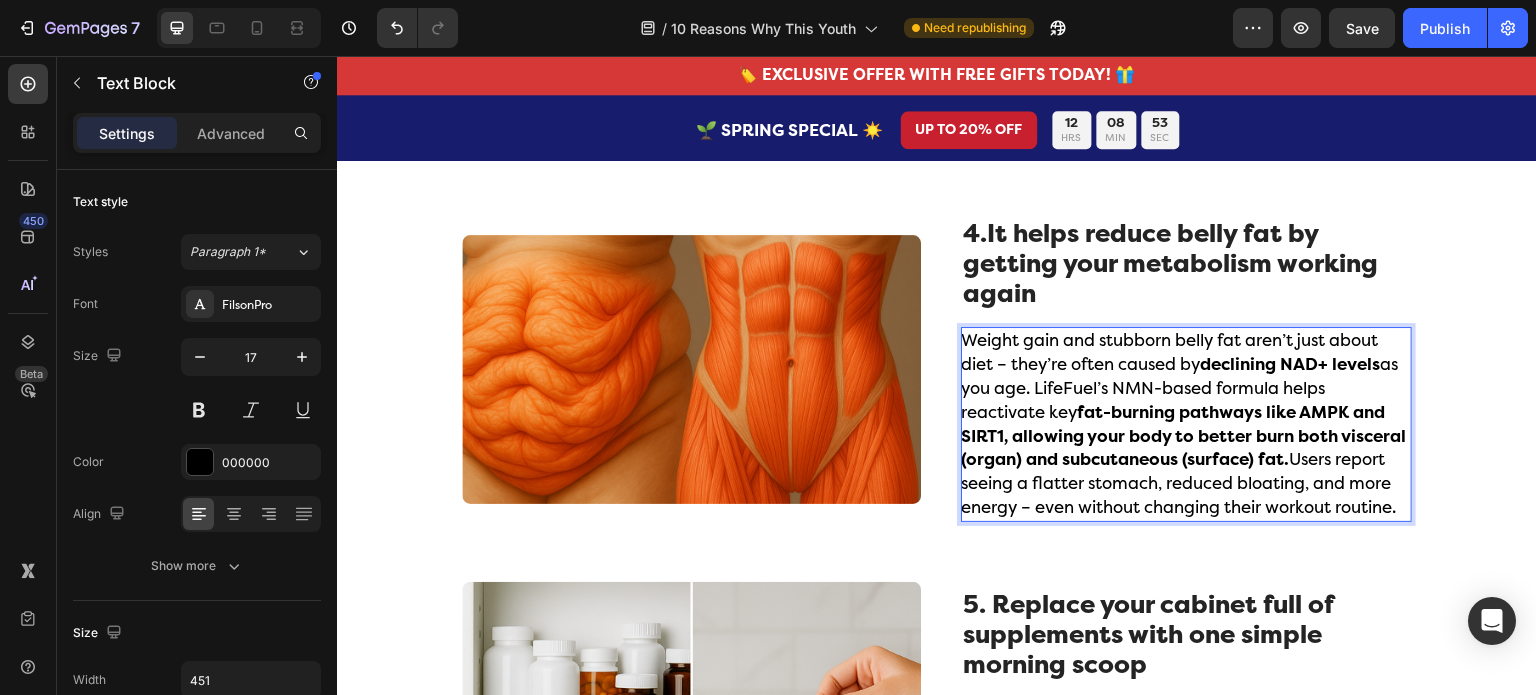 click on "fat-burning pathways like AMPK and SIRT1, allowing your body to better burn both visceral (organ) and subcutaneous (surface) fat." at bounding box center [1183, 436] 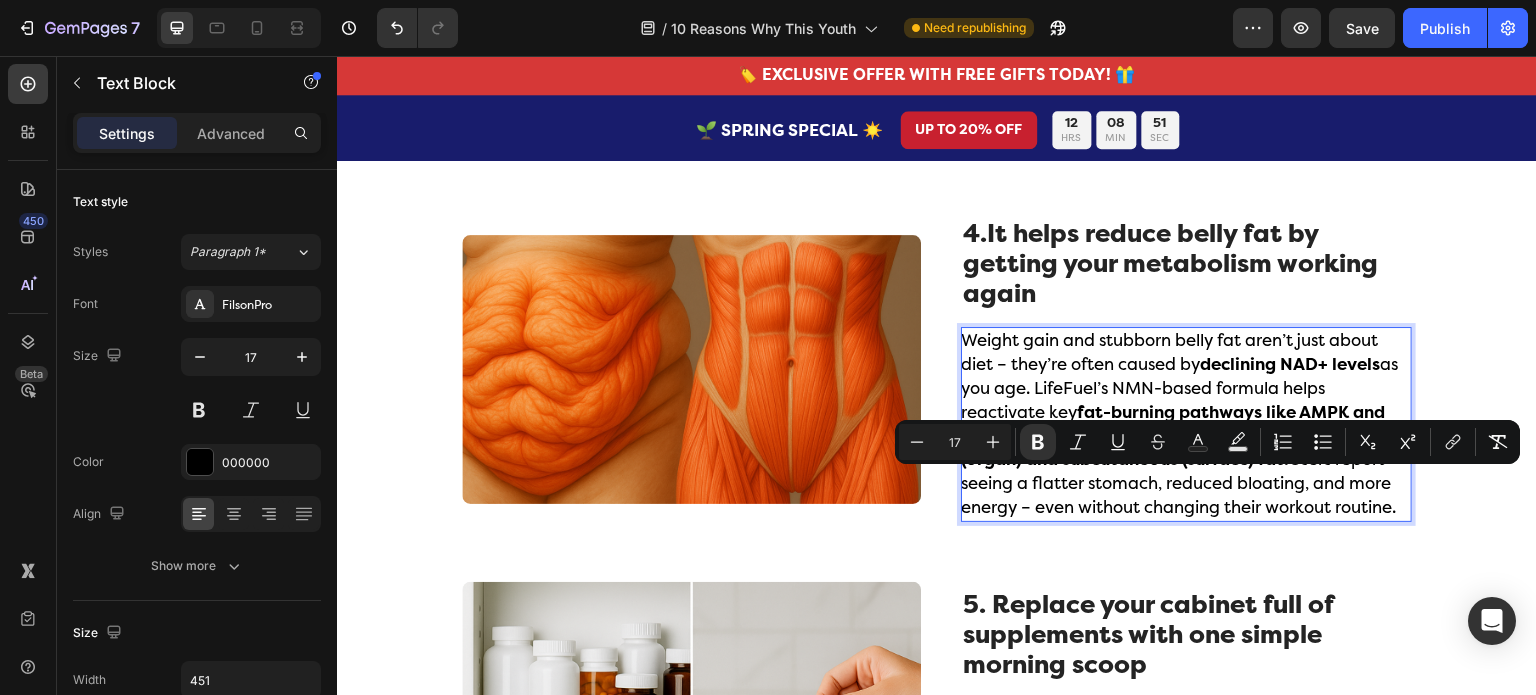click on "fat-burning pathways like AMPK and SIRT1, allowing your body to better burn both visceral (organ) and subcutaneous (surface) fat." at bounding box center (1183, 436) 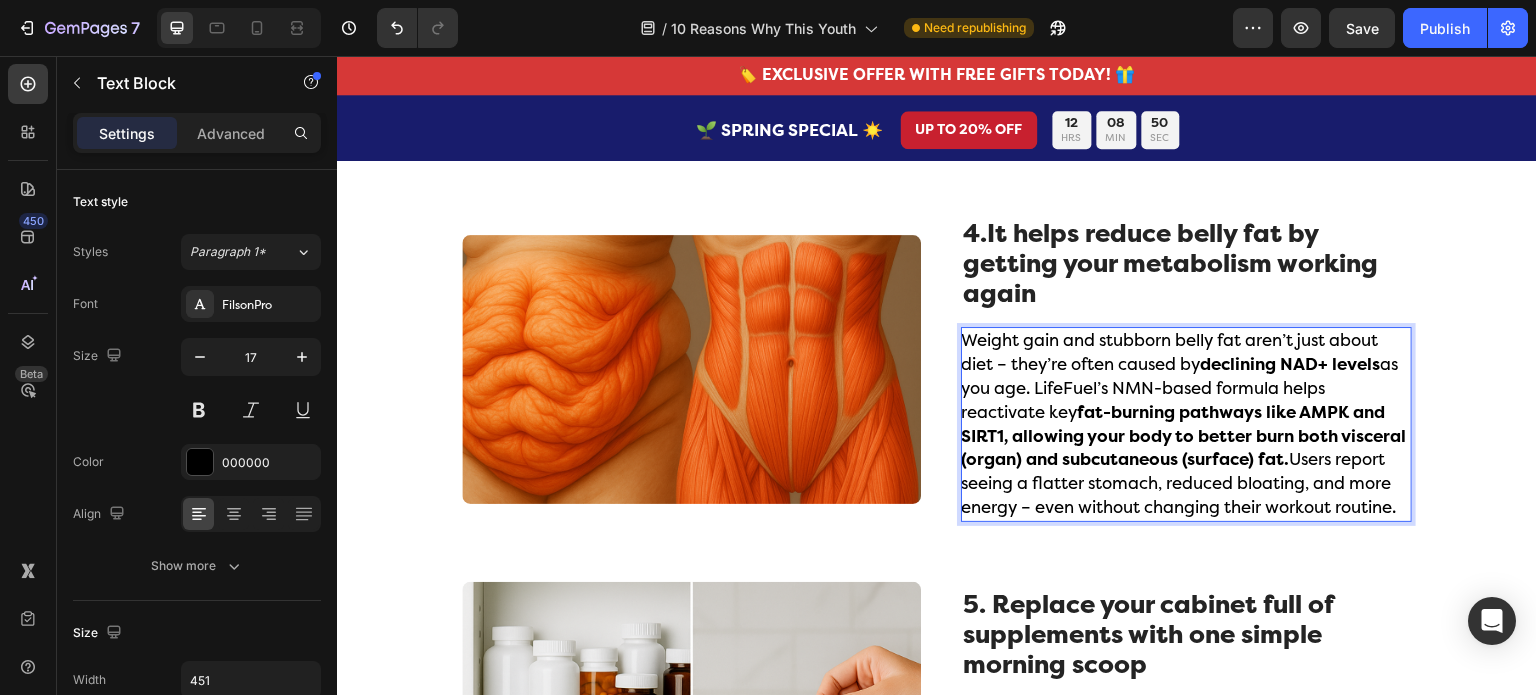 click on "fat-burning pathways like AMPK and SIRT1, allowing your body to better burn both visceral (organ) and subcutaneous (surface) fat." at bounding box center [1183, 436] 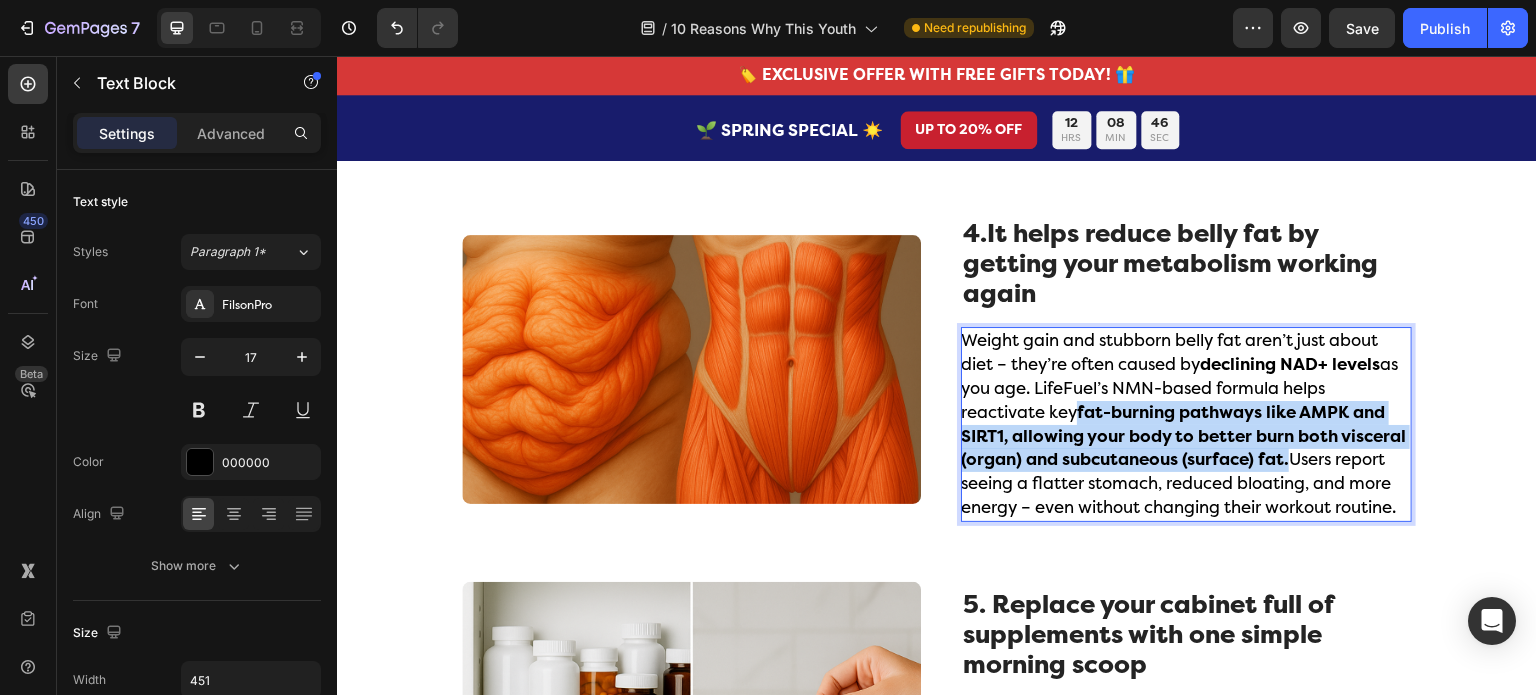 drag, startPoint x: 1285, startPoint y: 481, endPoint x: 1076, endPoint y: 443, distance: 212.42645 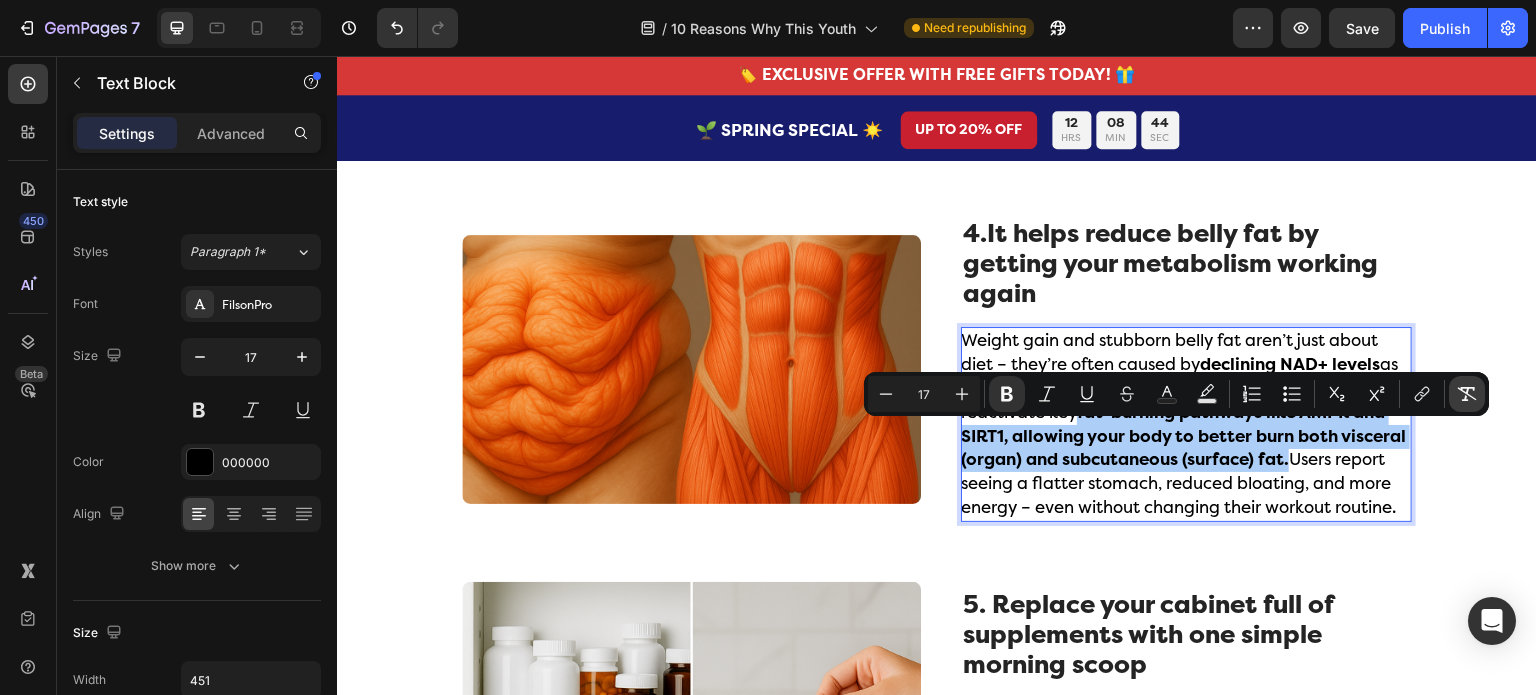 click on "Remove Format" at bounding box center [1467, 394] 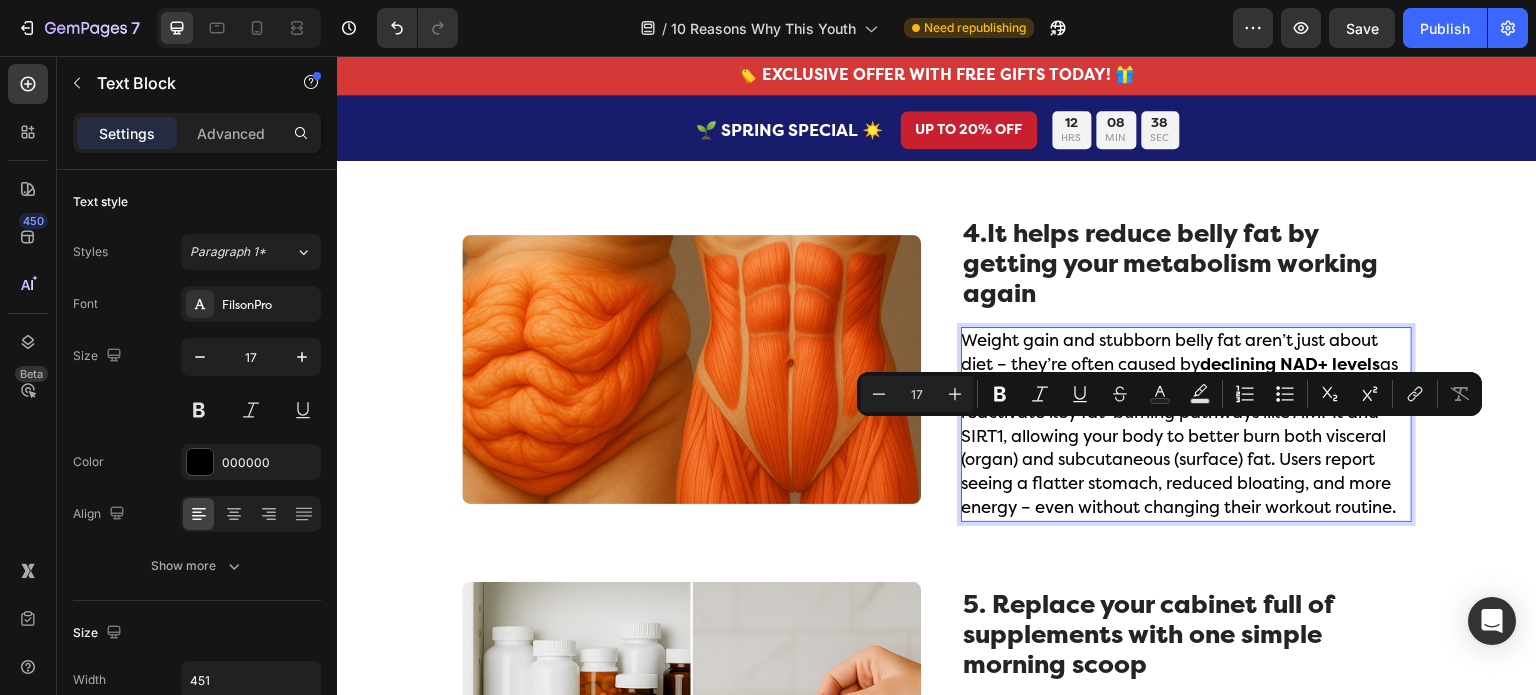 click on "Weight gain and stubborn belly fat aren’t just about diet – they’re often caused by  declining NAD+ levels  as you age. LifeFuel’s NMN-based formula helps reactivate key fat-burning pathways like AMPK and SIRT1, allowing your body to better burn both visceral (organ) and subcutaneous (surface) fat.   Users report seeing a flatter stomach, reduced bloating, and more energy – even without changing their workout routine." at bounding box center [1185, 424] 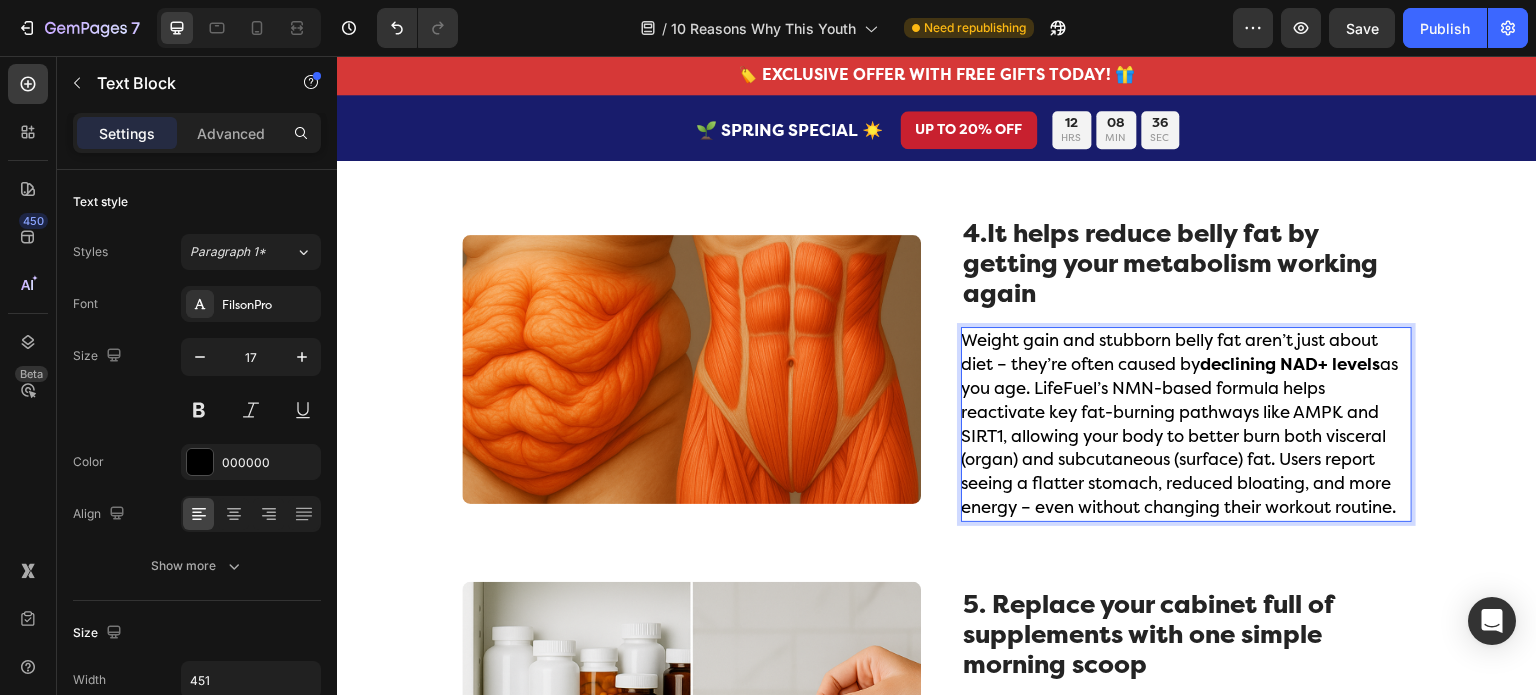 drag, startPoint x: 1240, startPoint y: 454, endPoint x: 1274, endPoint y: 485, distance: 46.010868 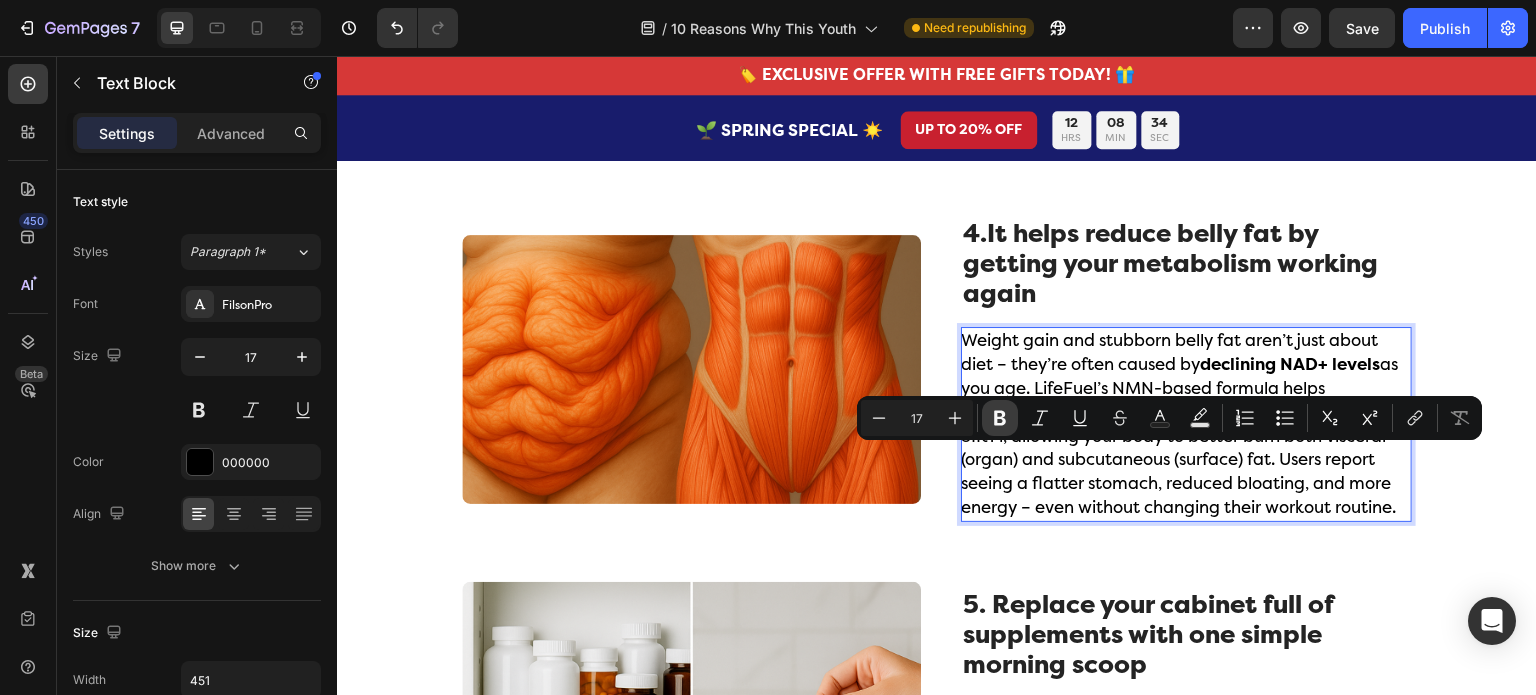 click on "Bold" at bounding box center [1000, 418] 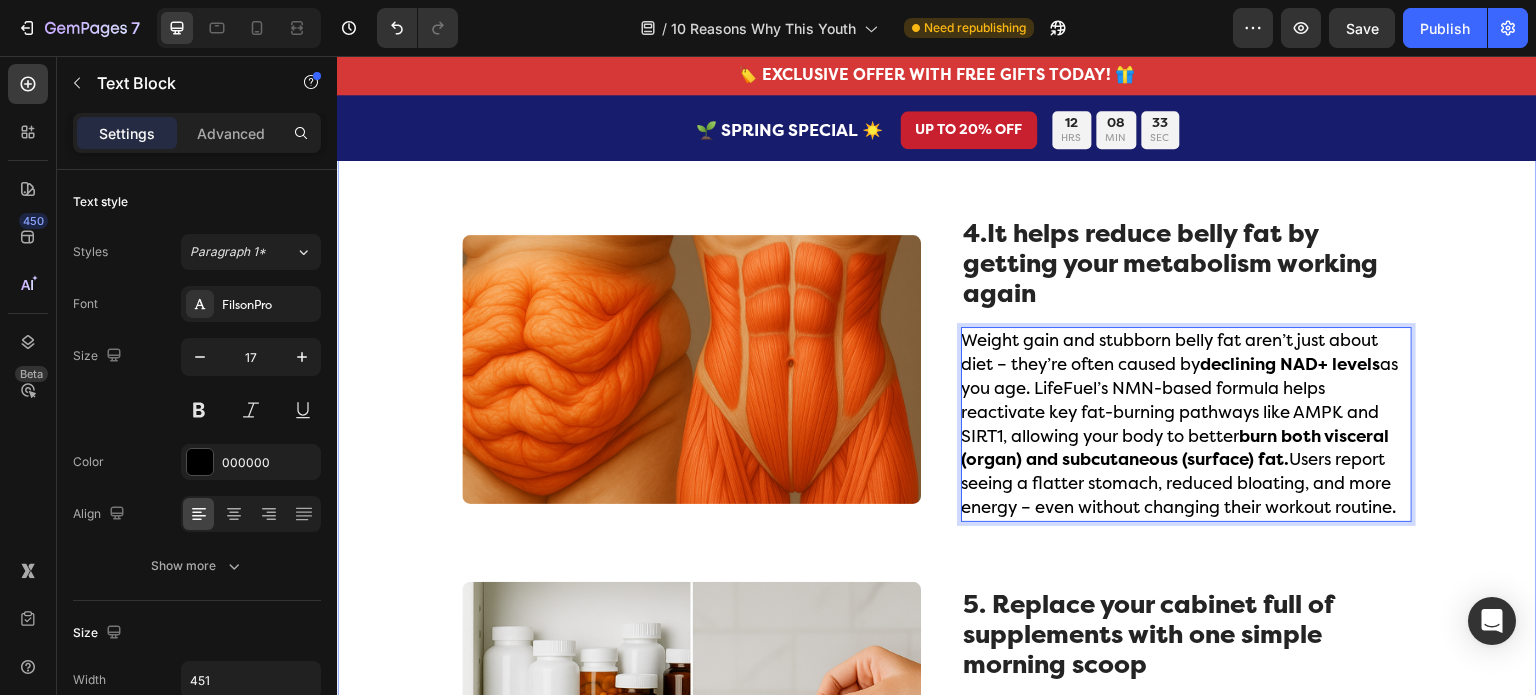click on "10 Reasons Why This Youth-Restoring Purple Drink Is Taking Over in [YEAR] Heading Image By Dr. [LAST] Last Updated [DATE] Text Block Row Summary: You can now restore your youthful energy, mental clarity, and vitality without prescription medications or invasive procedures! LifeFuel is simply the most comprehensive NAD+ boosting longevity supplement ever created. Keep reading to learn more! Text Block Title Line Row 1. Tastes so good you won't believe it's boosting your NAD+ levels (no expensive IV drips needed) Heading Image 1. Tastes so good you won't believe it's boosting your NAD+ levels (no expensive IV drips needed) Heading Meet the most scientifically advanced, thoroughly tested, and completely safe longevity formula available today. Imagine feeling like yourself again without resorting to prescription medications with their long lists of side effects or painful, expensive NAD+ IV drips. LifeFuel's premium Text Block Row Heading premium NMN Text Block Heading ." at bounding box center [937, 957] 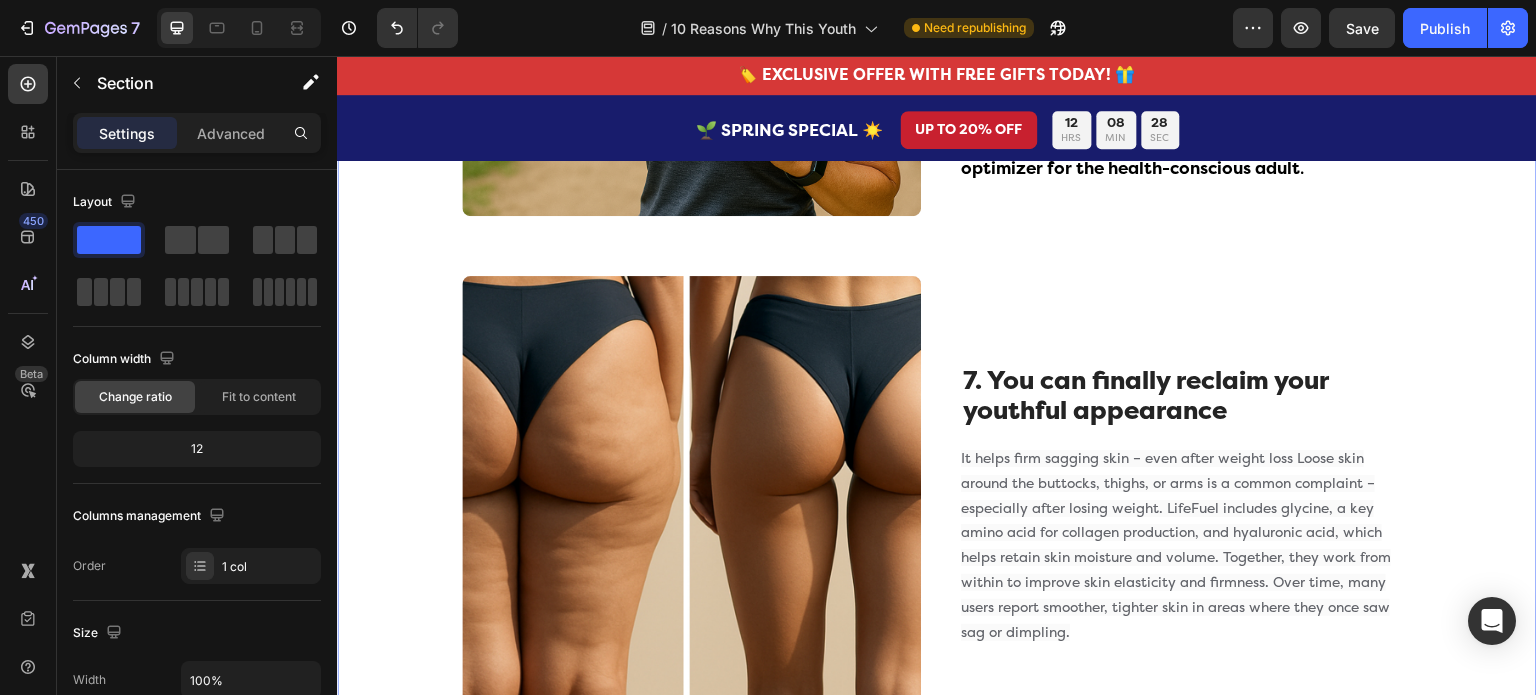 scroll, scrollTop: 3472, scrollLeft: 0, axis: vertical 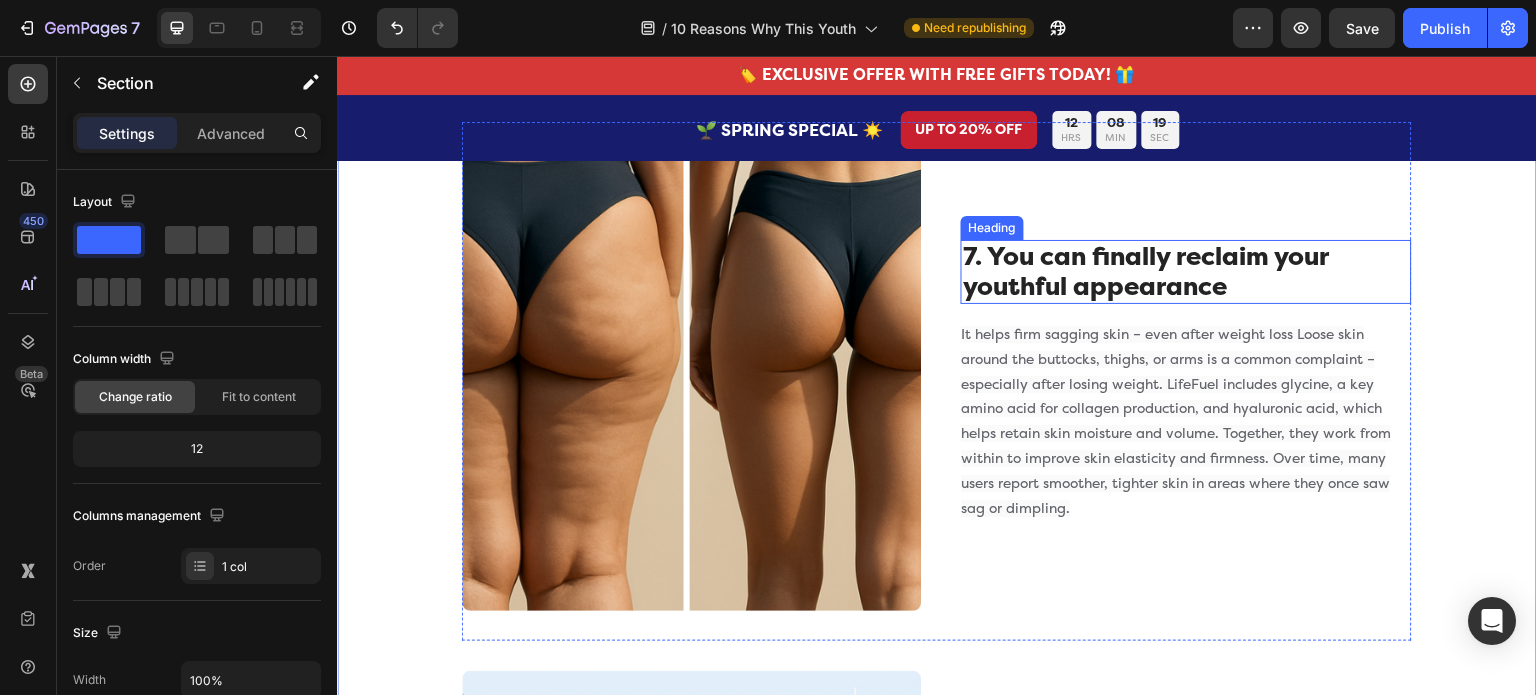 click on "7. You can finally reclaim your  youthful appearance" at bounding box center (1186, 272) 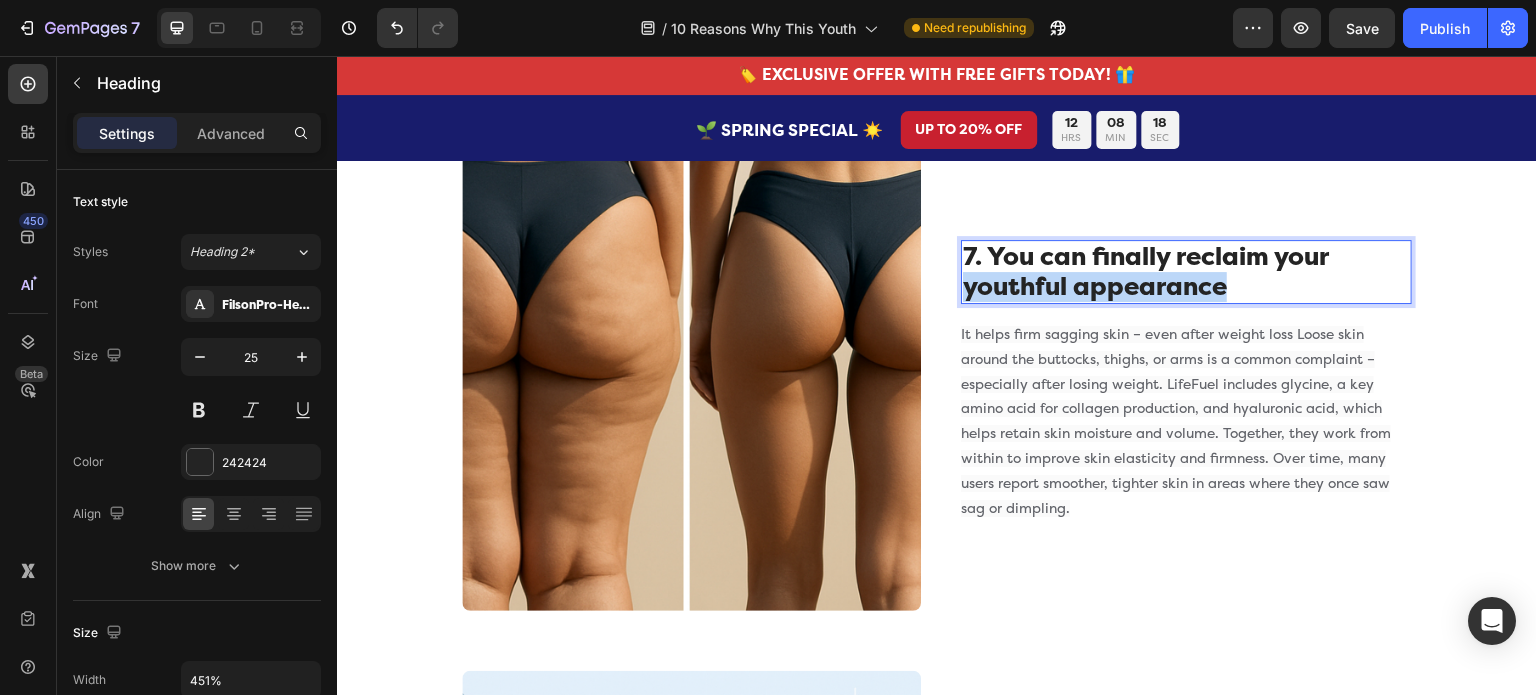 click on "7. You can finally reclaim your  youthful appearance" at bounding box center [1186, 272] 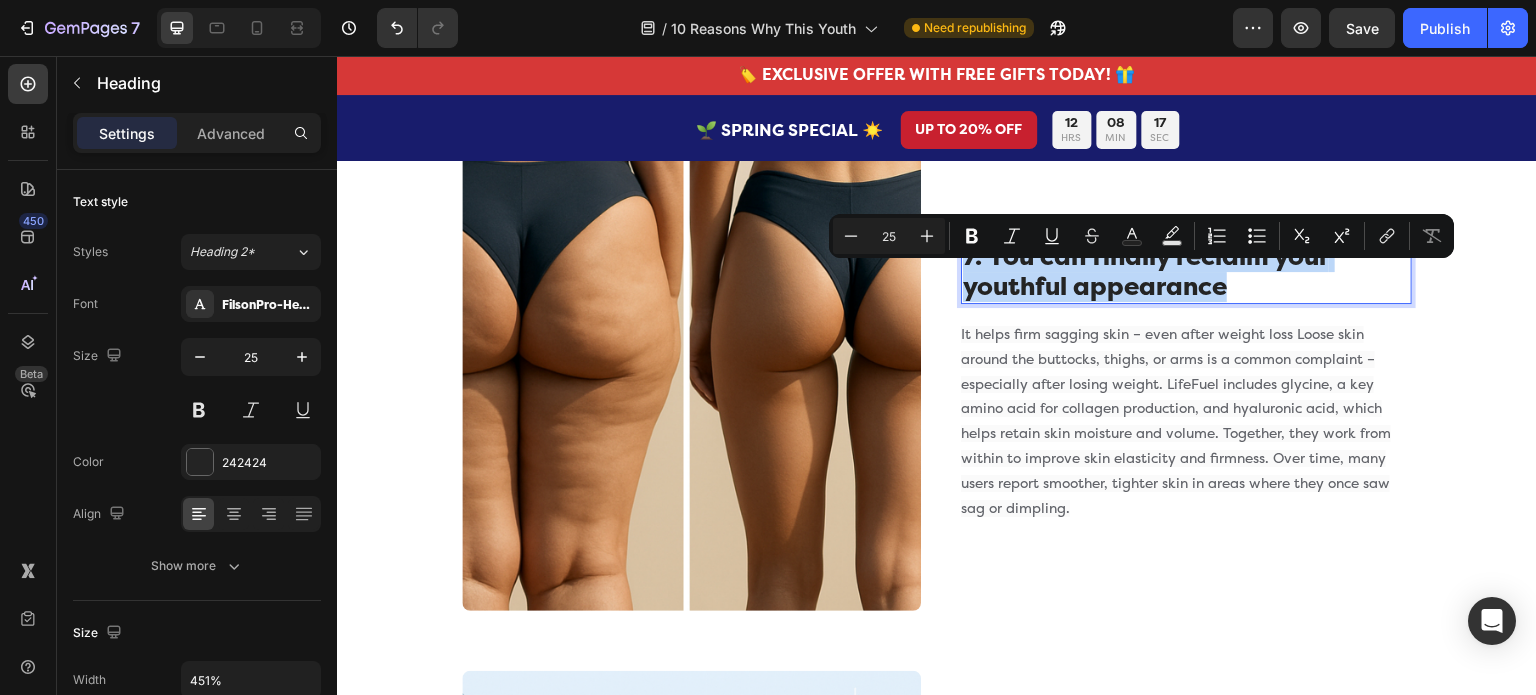 type on "21" 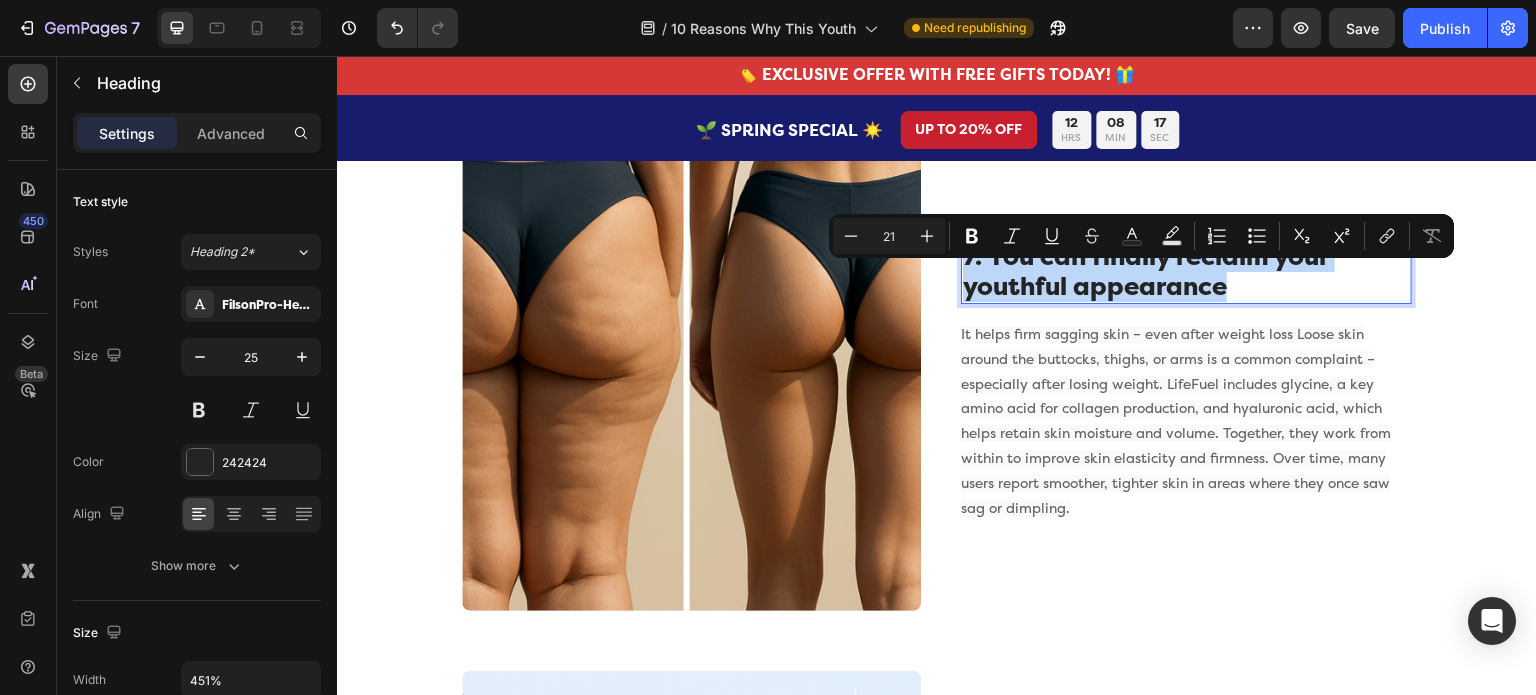 scroll, scrollTop: 3468, scrollLeft: 0, axis: vertical 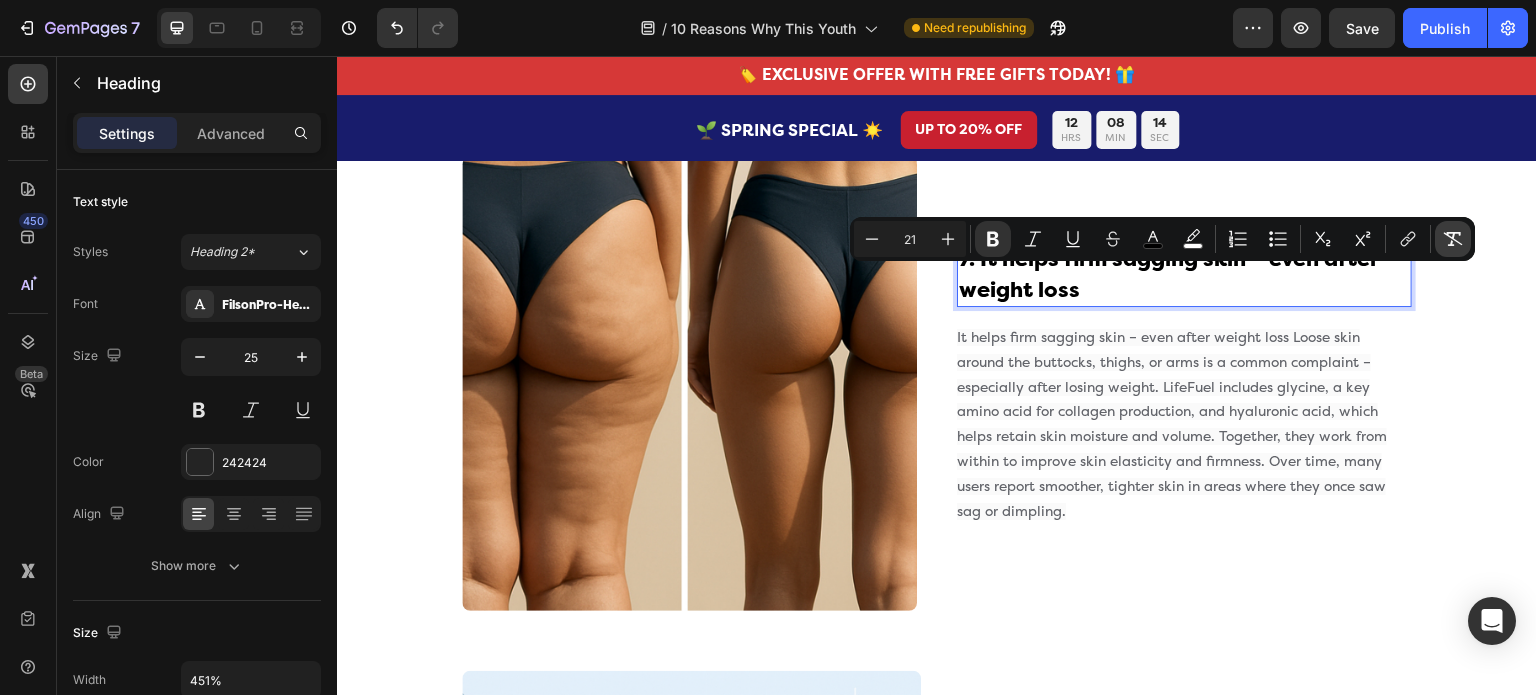 click 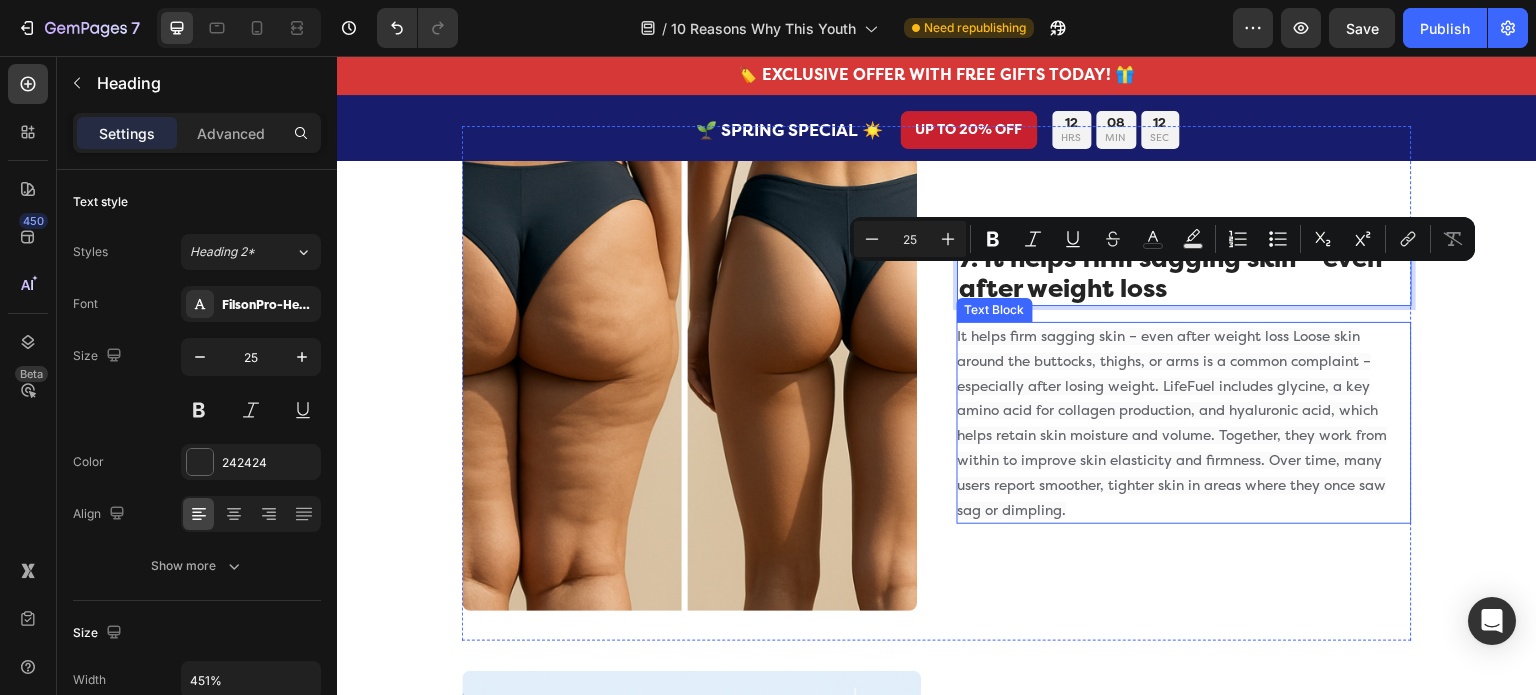 click on "It helps firm sagging skin – even after weight loss Loose skin around the buttocks, thighs, or arms is a common complaint – especially after losing weight. LifeFuel includes glycine, a key amino acid for collagen production, and hyaluronic acid, which helps retain skin moisture and volume. Together, they work from within to improve skin elasticity and firmness. Over time, many users report smoother, tighter skin in areas where they once saw sag or dimpling." at bounding box center (1181, 423) 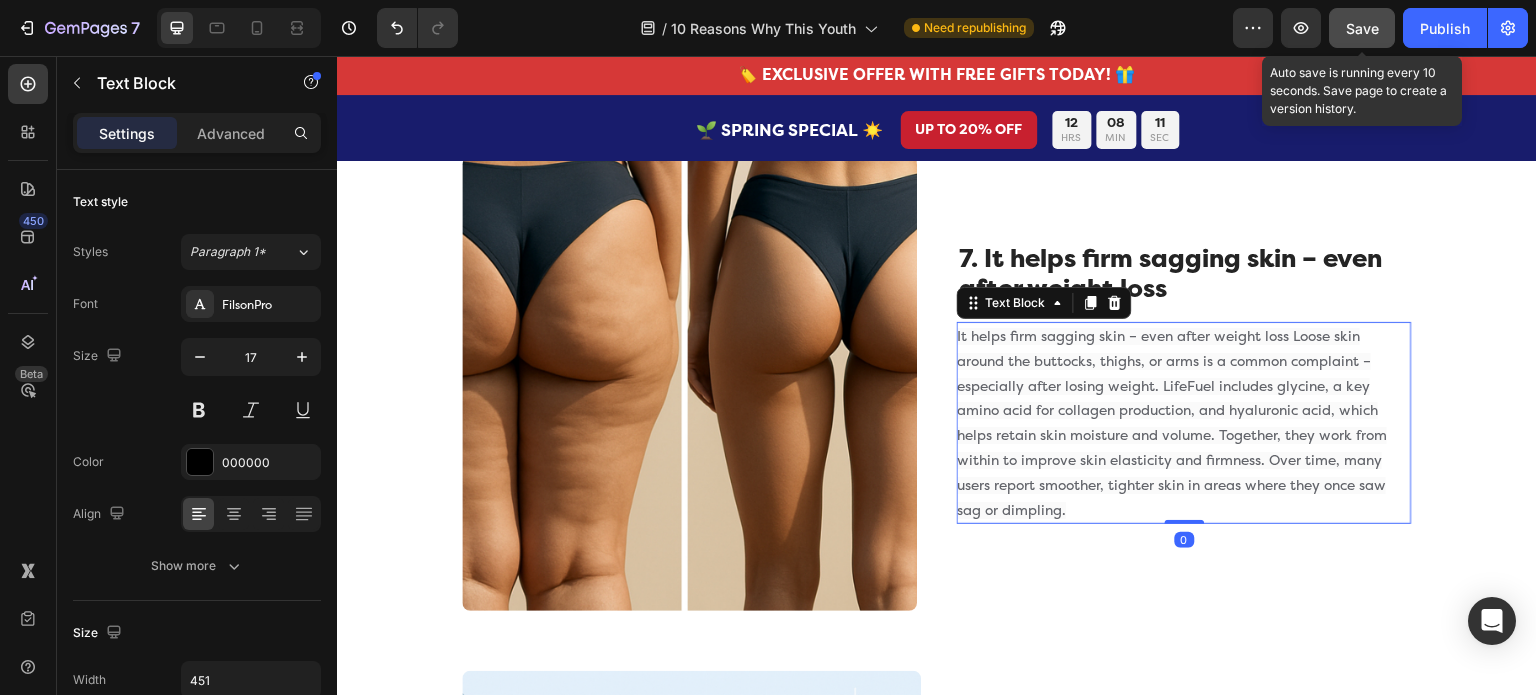 click on "Save" 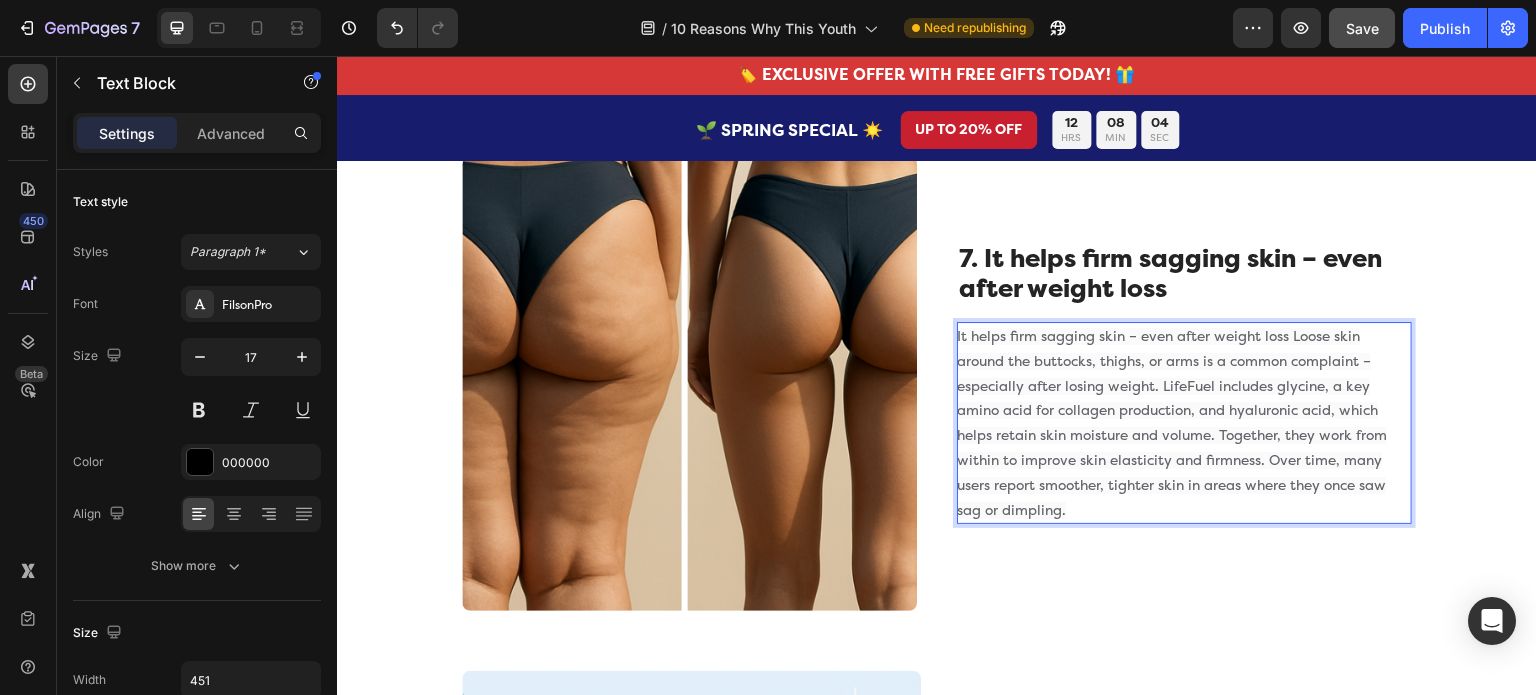 click on "It helps firm sagging skin – even after weight loss Loose skin around the buttocks, thighs, or arms is a common complaint – especially after losing weight. LifeFuel includes glycine, a key amino acid for collagen production, and hyaluronic acid, which helps retain skin moisture and volume. Together, they work from within to improve skin elasticity and firmness. Over time, many users report smoother, tighter skin in areas where they once saw sag or dimpling." at bounding box center (1172, 423) 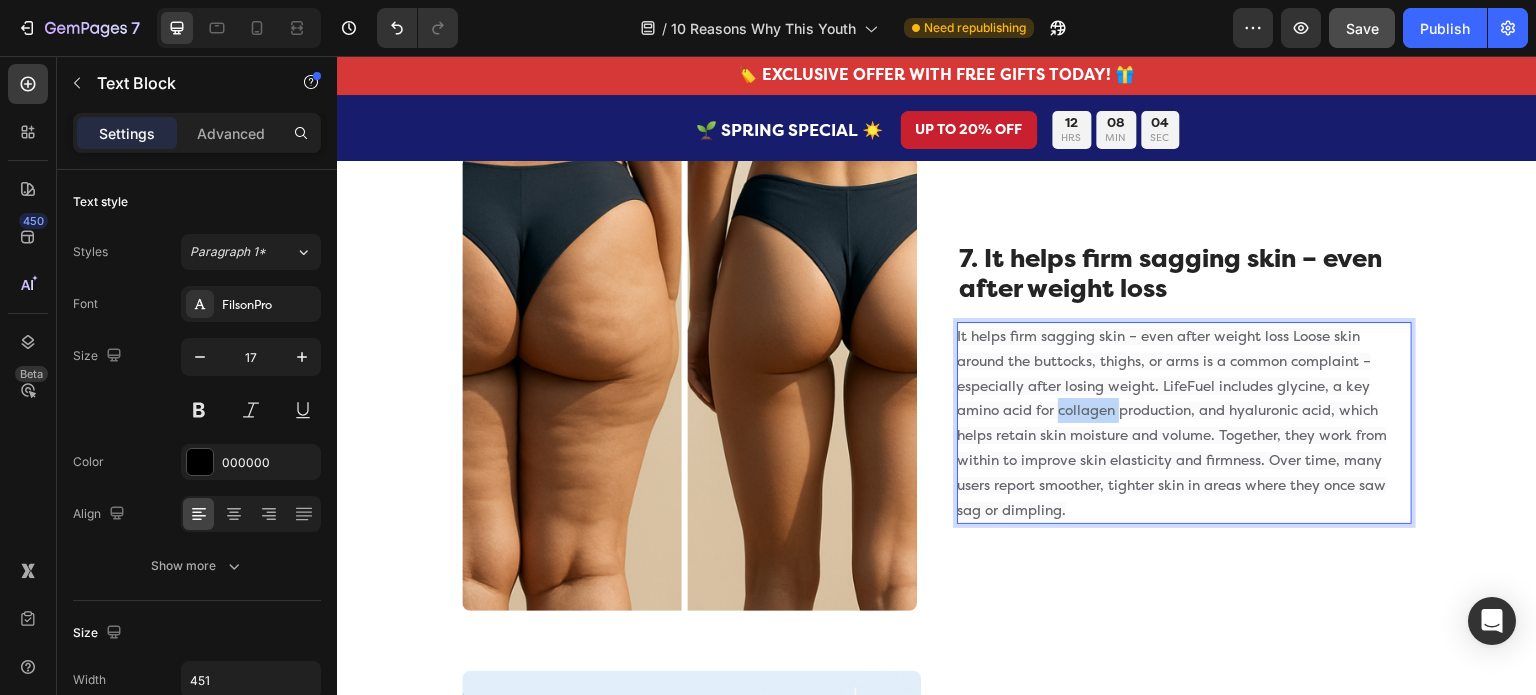 click on "It helps firm sagging skin – even after weight loss Loose skin around the buttocks, thighs, or arms is a common complaint – especially after losing weight. LifeFuel includes glycine, a key amino acid for collagen production, and hyaluronic acid, which helps retain skin moisture and volume. Together, they work from within to improve skin elasticity and firmness. Over time, many users report smoother, tighter skin in areas where they once saw sag or dimpling." at bounding box center (1172, 423) 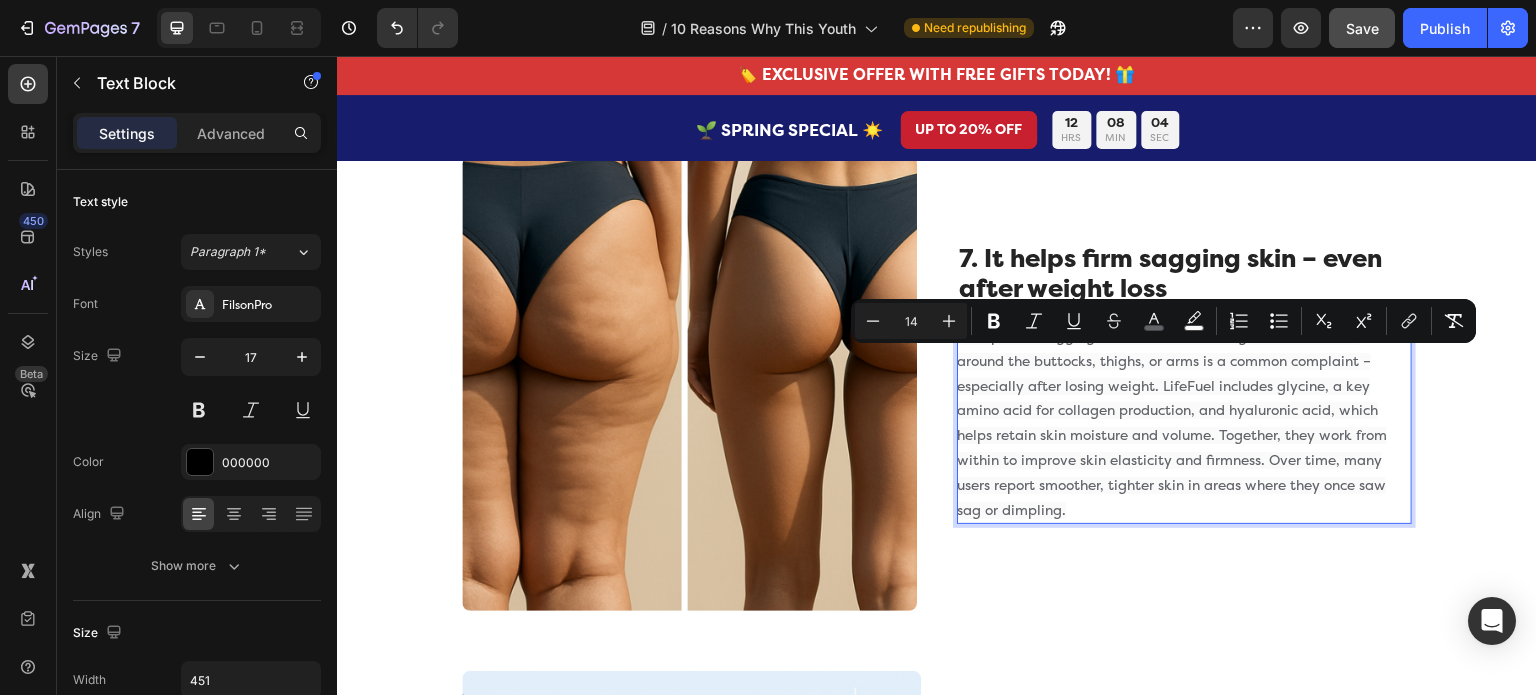 type on "11" 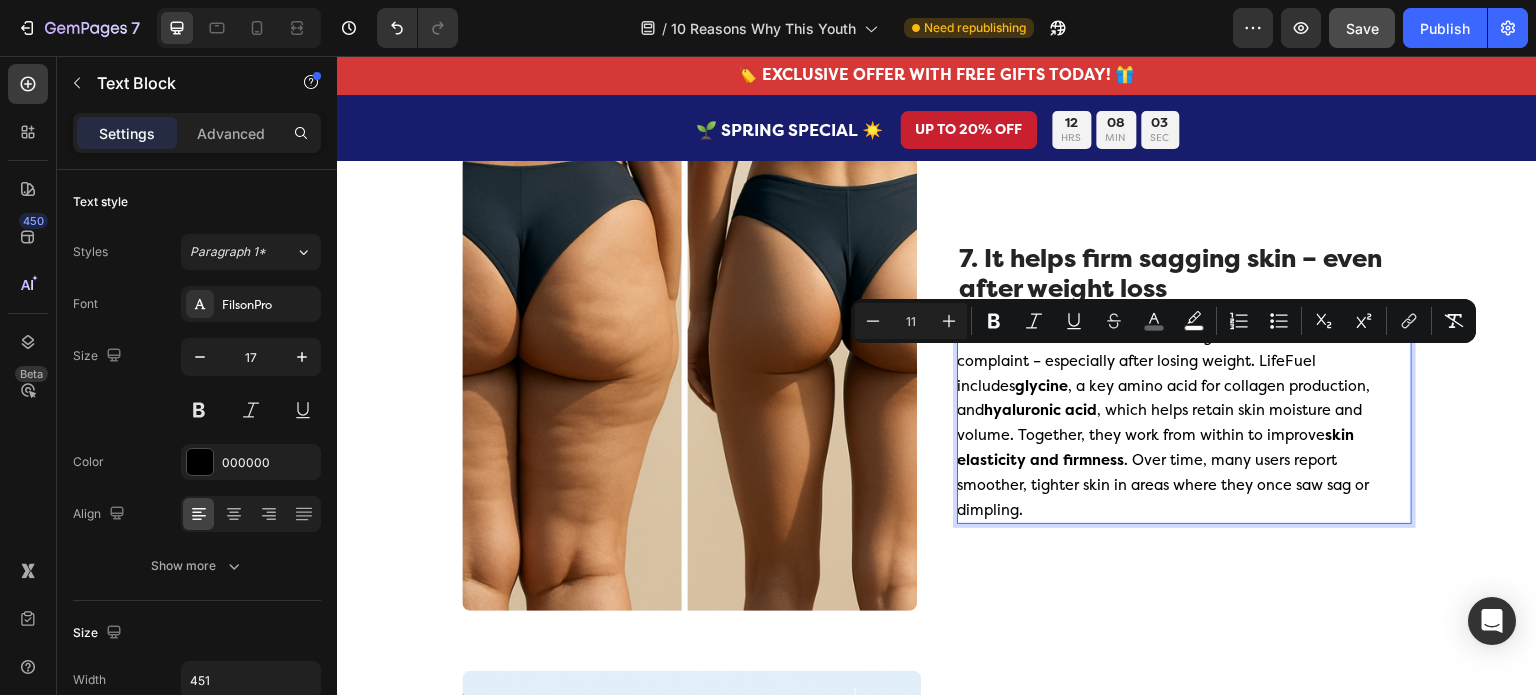 scroll, scrollTop: 3480, scrollLeft: 0, axis: vertical 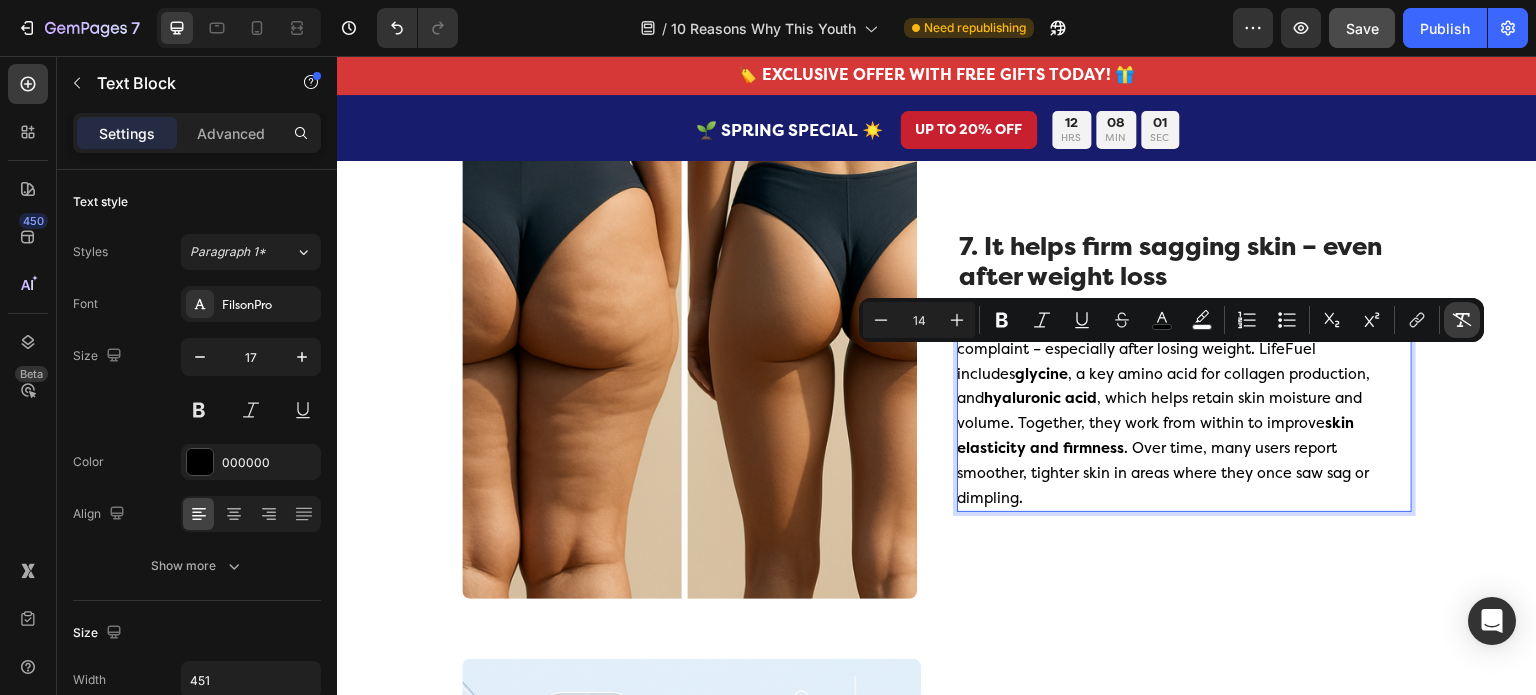 click 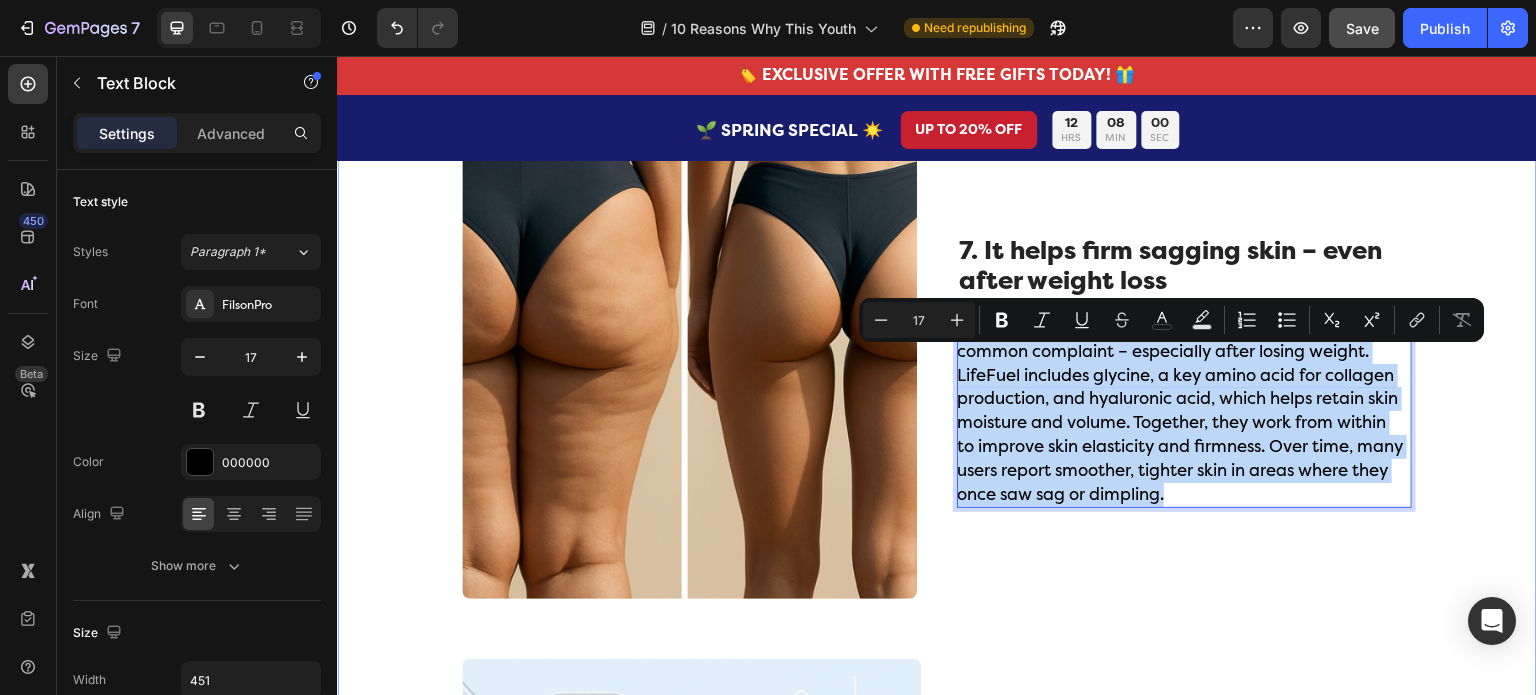 click on "10 Reasons Why This Youth-Restoring Purple Drink Is Taking Over in [YEAR] Heading Image By Dr. [LAST] Last Updated [DATE] Text Block Row Summary: You can now restore your youthful energy, mental clarity, and vitality without prescription medications or invasive procedures! LifeFuel is simply the most comprehensive NAD+ boosting longevity supplement ever created. Keep reading to learn more! Text Block Title Line Row 1. Tastes so good you won't believe it's boosting your NAD+ levels (no expensive IV drips needed) Heading Image 1. Tastes so good you won't believe it's boosting your NAD+ levels (no expensive IV drips needed) Heading Meet the most scientifically advanced, thoroughly tested, and completely safe longevity formula available today. Imagine feeling like yourself again without resorting to prescription medications with their long lists of side effects or painful, expensive NAD+ IV drips. LifeFuel's premium Text Block Row Heading premium NMN Text Block Heading ." at bounding box center [937, -521] 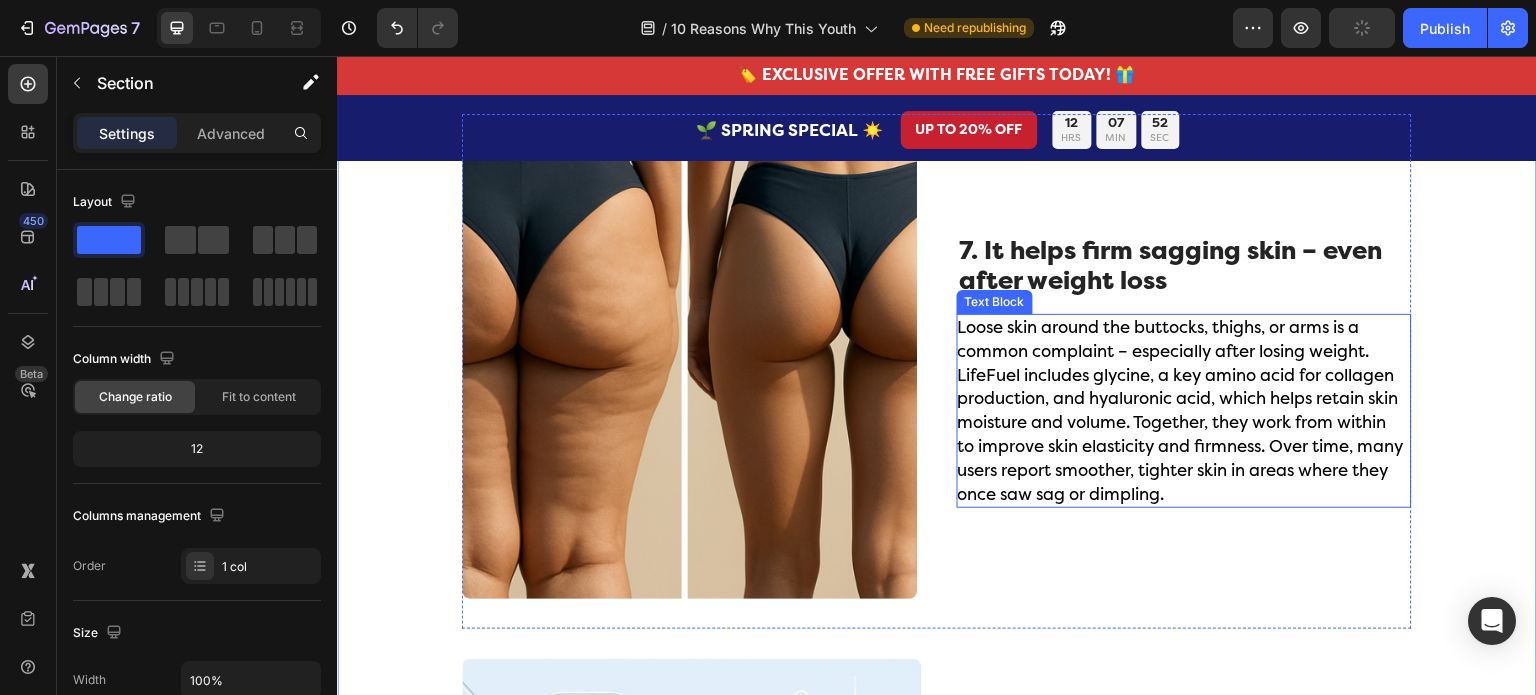 click on "Loose skin around the buttocks, thighs, or arms is a common complaint – especially after losing weight. LifeFuel includes glycine, a key amino acid for collagen production, and hyaluronic acid, which helps retain skin moisture and volume. Together, they work from within to improve skin elasticity and firmness. Over time, many users report smoother, tighter skin in areas where they once saw sag or dimpling." at bounding box center (1181, 411) 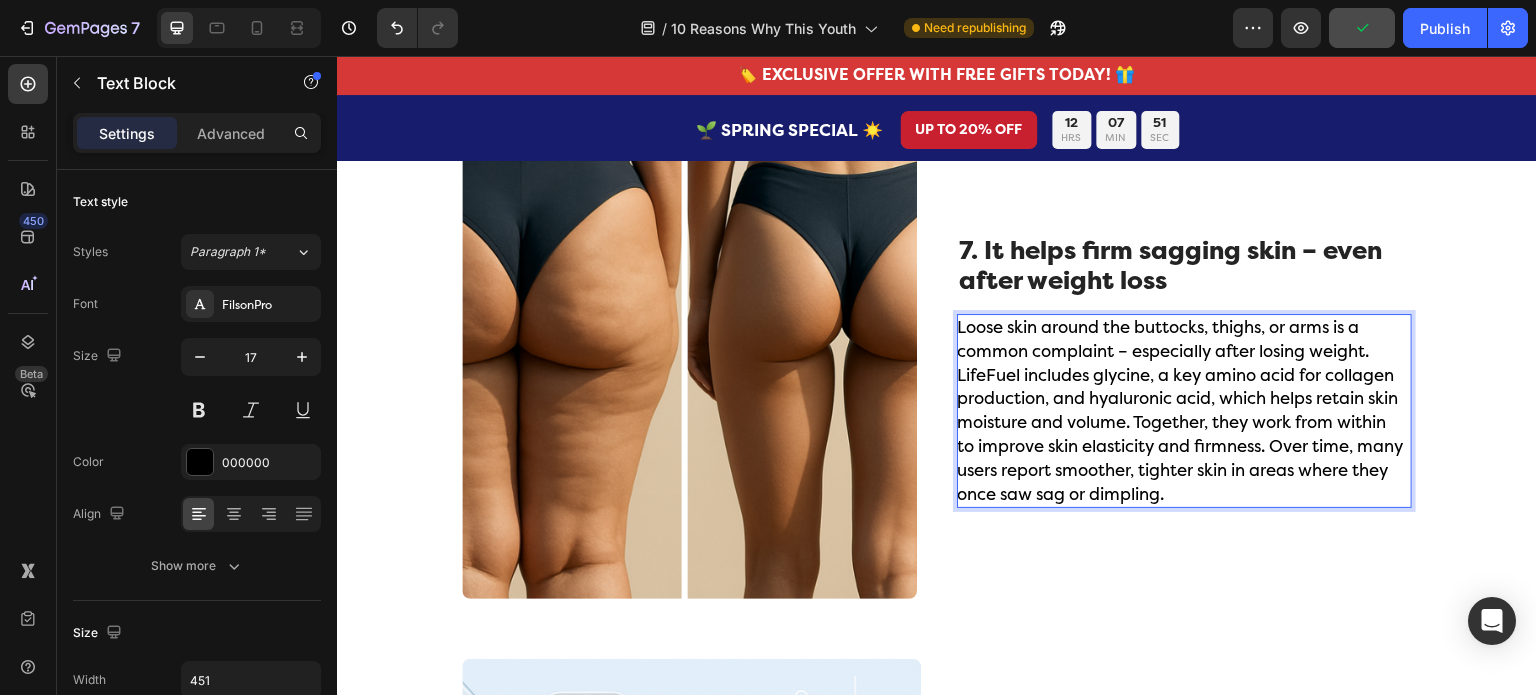 click on "Loose skin around the buttocks, thighs, or arms is a common complaint – especially after losing weight. LifeFuel includes glycine, a key amino acid for collagen production, and hyaluronic acid, which helps retain skin moisture and volume. Together, they work from within to improve skin elasticity and firmness. Over time, many users report smoother, tighter skin in areas where they once saw sag or dimpling." at bounding box center [1181, 411] 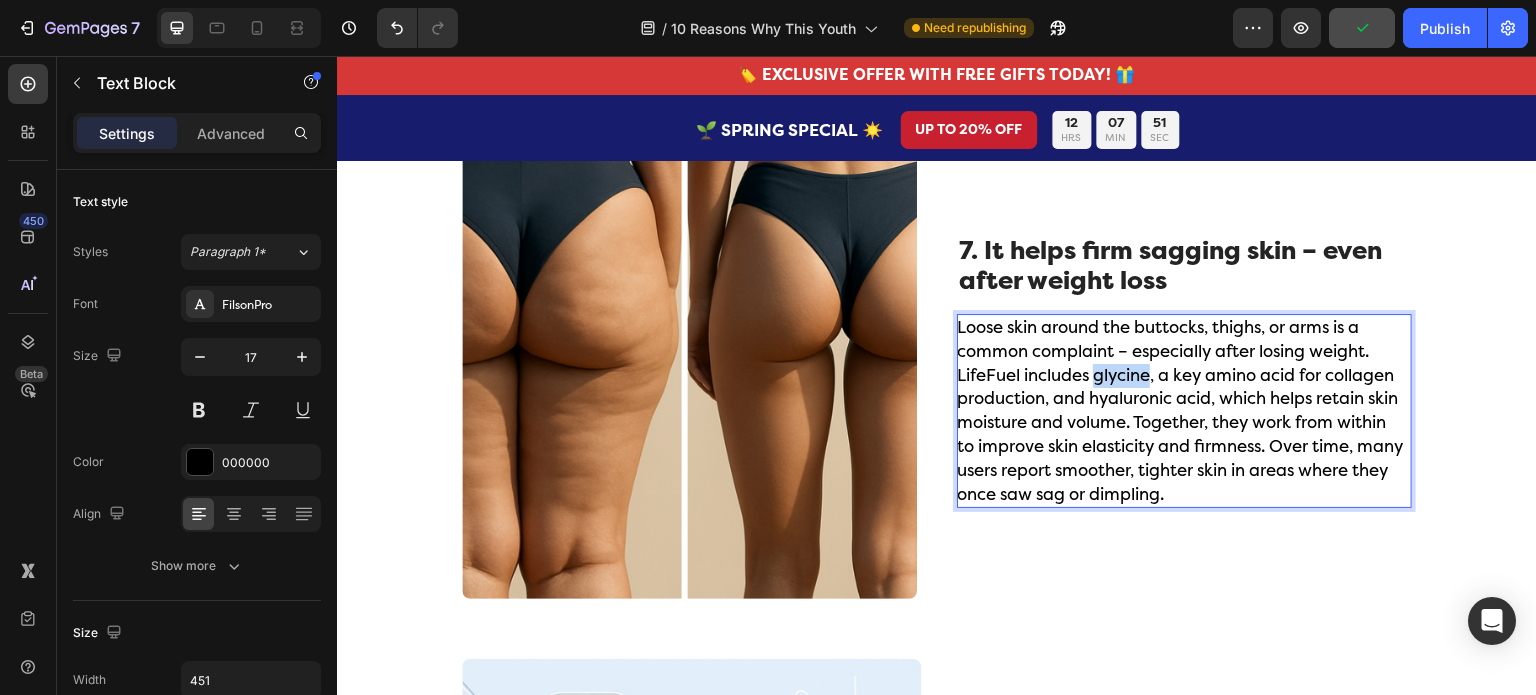 click on "Loose skin around the buttocks, thighs, or arms is a common complaint – especially after losing weight. LifeFuel includes glycine, a key amino acid for collagen production, and hyaluronic acid, which helps retain skin moisture and volume. Together, they work from within to improve skin elasticity and firmness. Over time, many users report smoother, tighter skin in areas where they once saw sag or dimpling." at bounding box center [1181, 411] 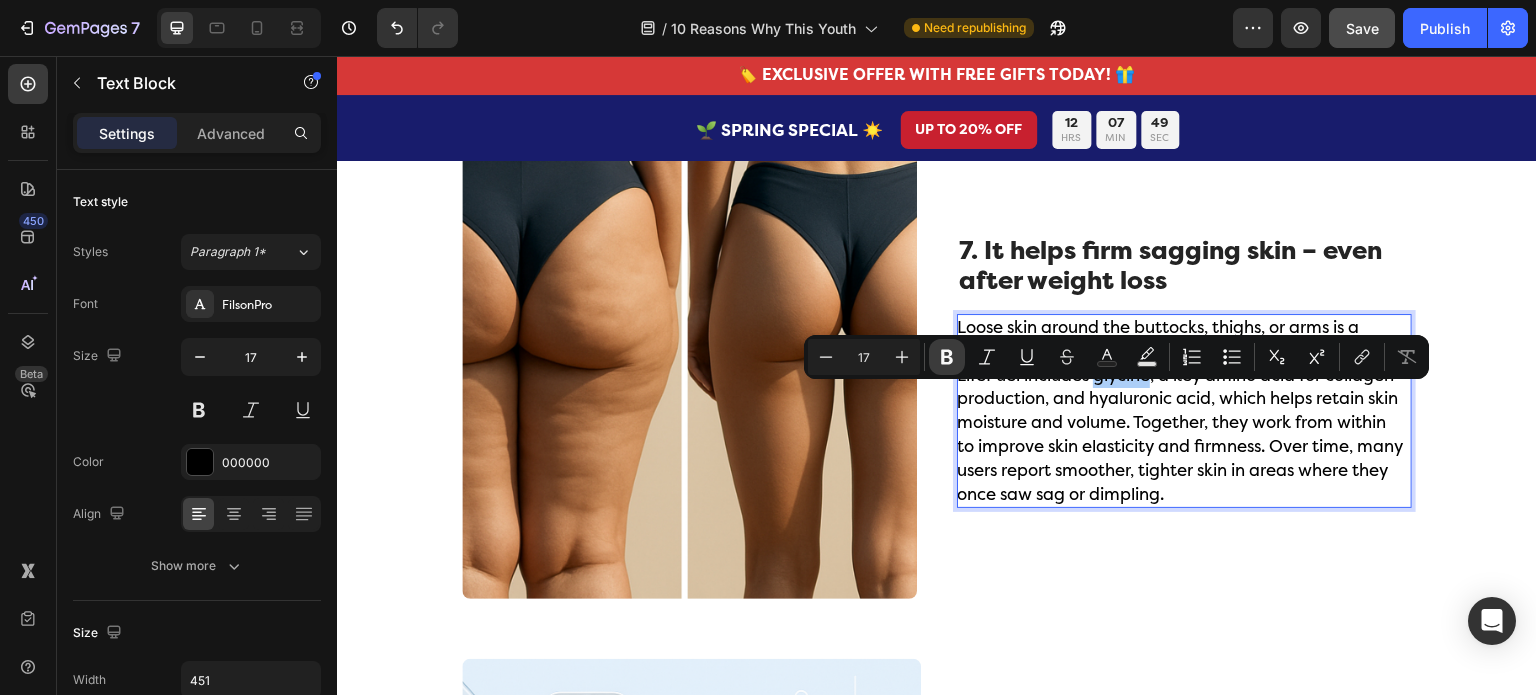 click 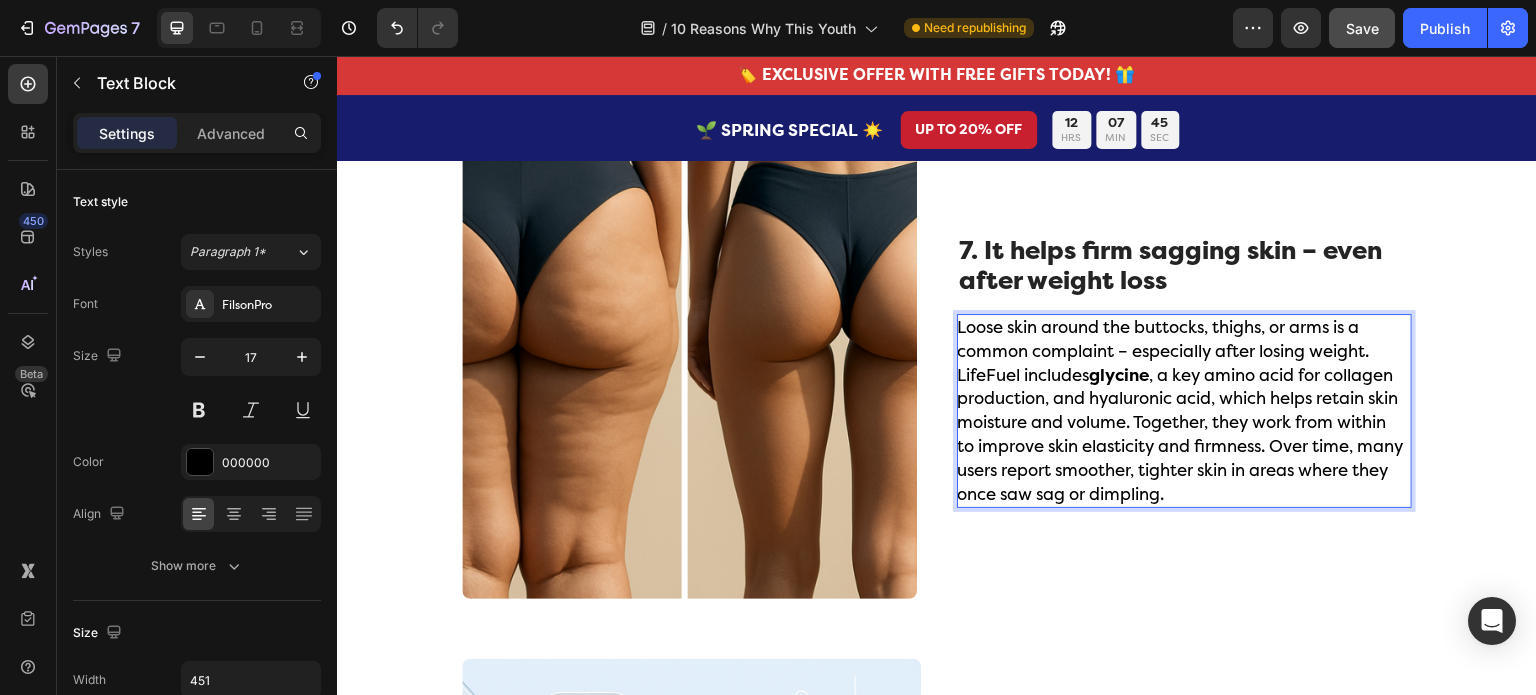 click on "Loose skin around the buttocks, thighs, or arms is a common complaint – especially after losing weight. LifeFuel includes  glycine , a key amino acid for collagen production, and hyaluronic acid, which helps retain skin moisture and volume. Together, they work from within to improve skin elasticity and firmness. Over time, many users report smoother, tighter skin in areas where they once saw sag or dimpling." at bounding box center (1181, 411) 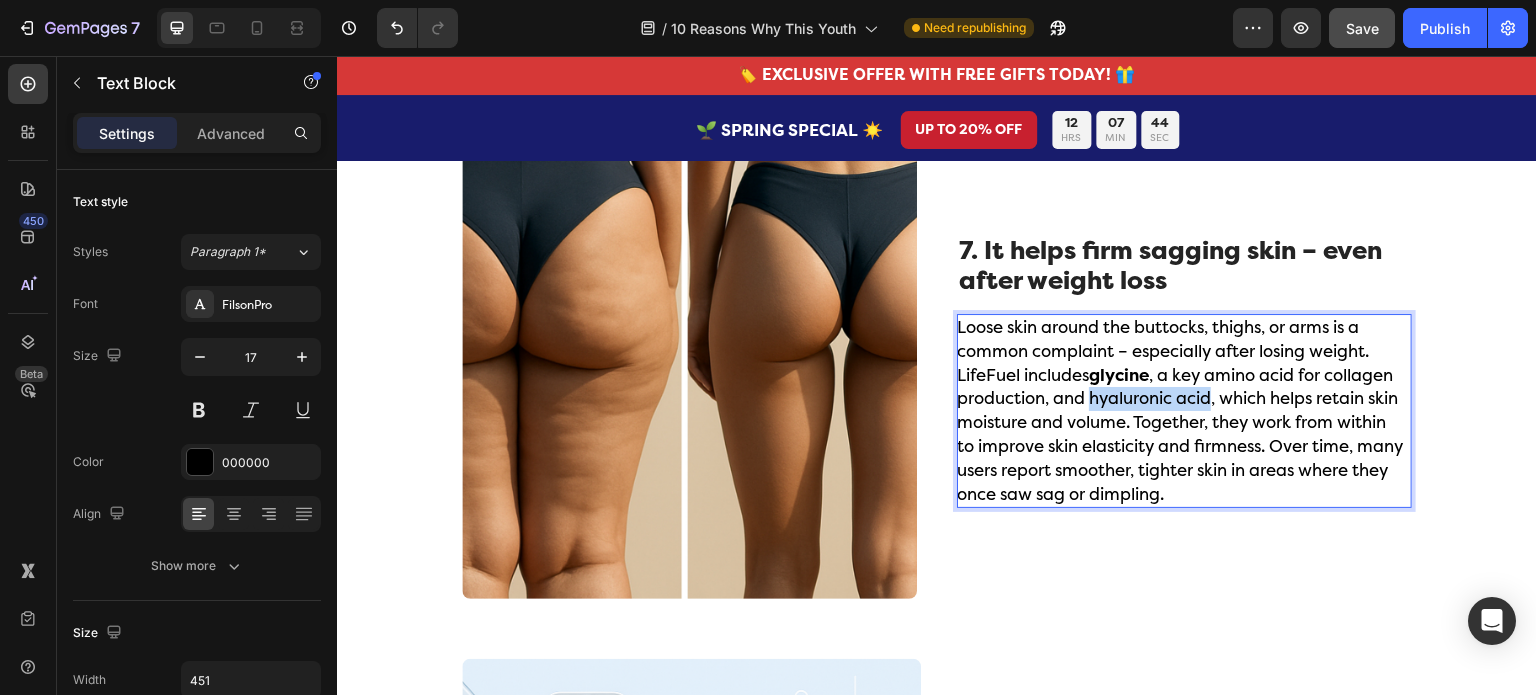 drag, startPoint x: 1088, startPoint y: 422, endPoint x: 1195, endPoint y: 420, distance: 107.01869 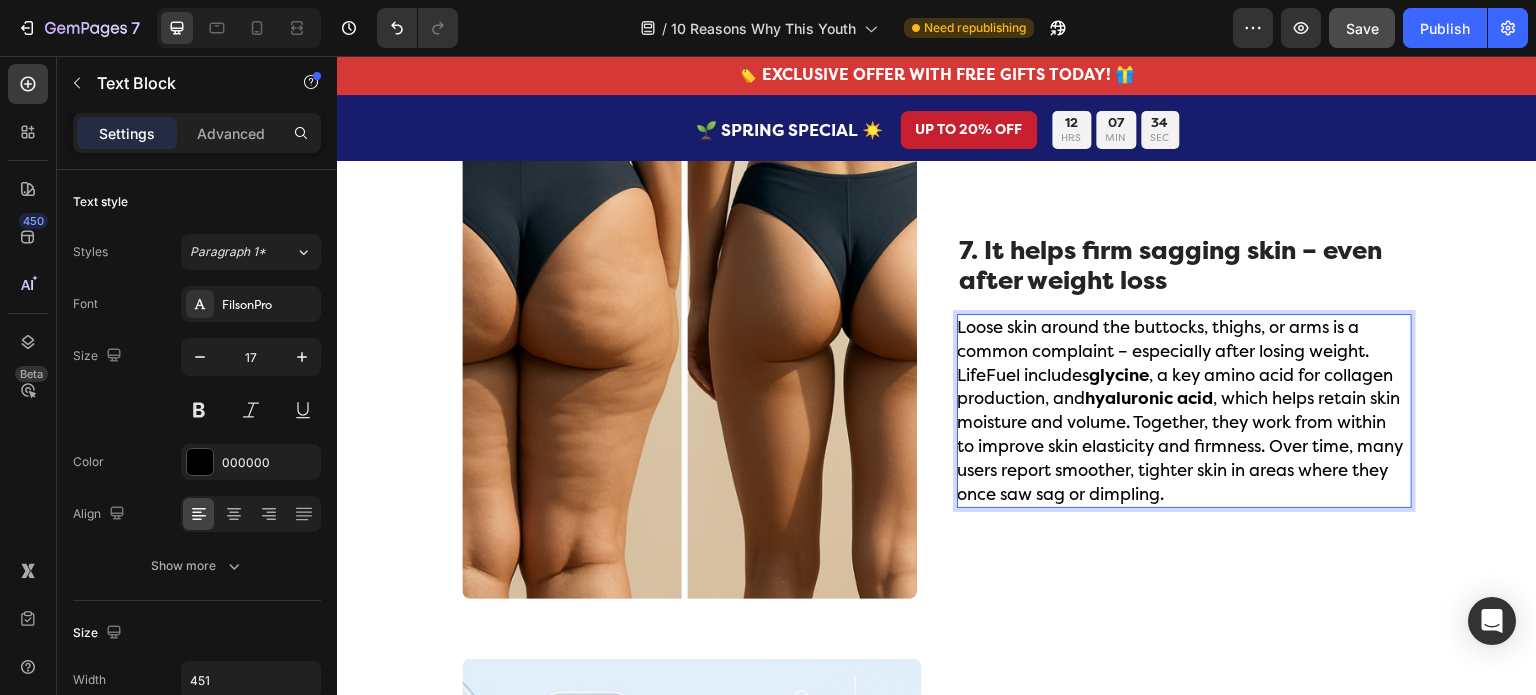 click on "Loose skin around the buttocks, thighs, or arms is a common complaint – especially after losing weight. LifeFuel includes  glycine , a key amino acid for collagen production, and  hyaluronic acid , which helps retain skin moisture and volume. Together, they work from within to improve skin elasticity and firmness. Over time, many users report smoother, tighter skin in areas where they once saw sag or dimpling." at bounding box center [1181, 411] 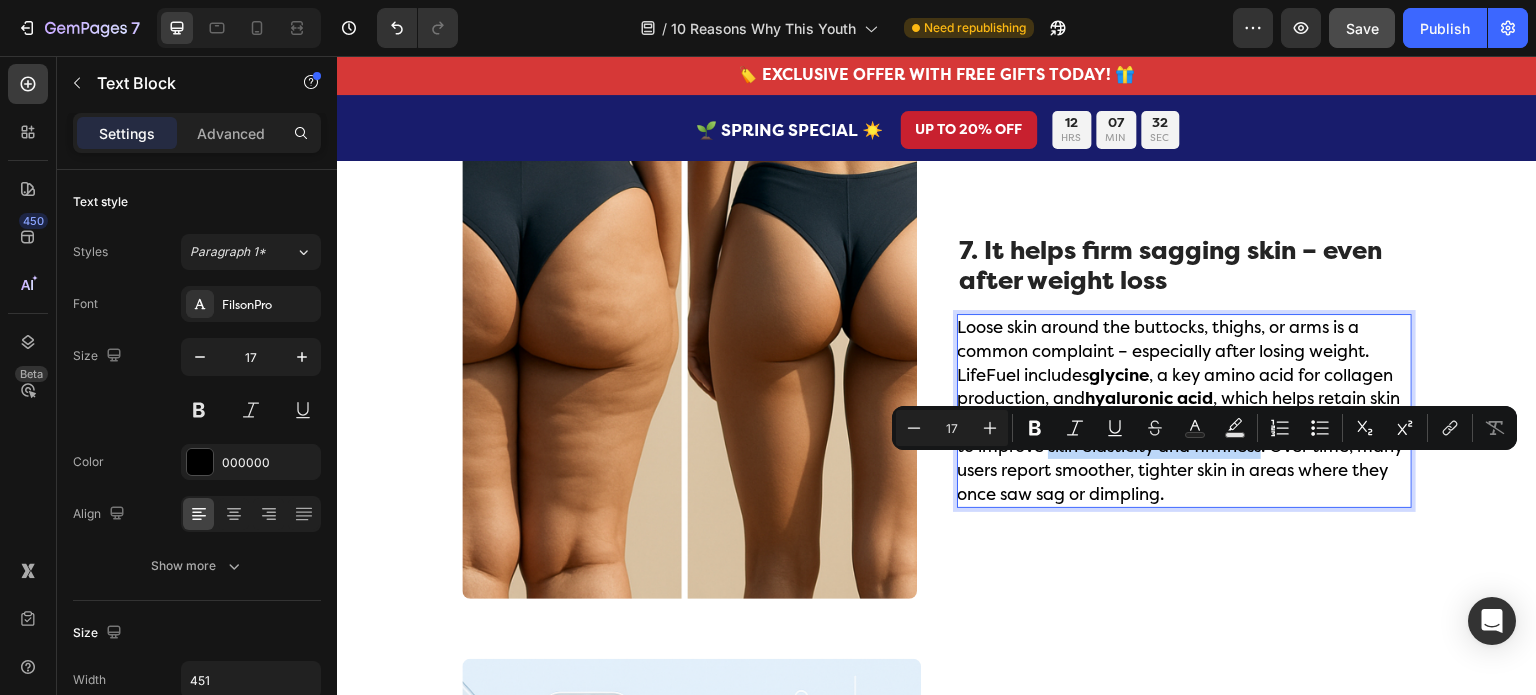 drag, startPoint x: 1100, startPoint y: 472, endPoint x: 1295, endPoint y: 464, distance: 195.16403 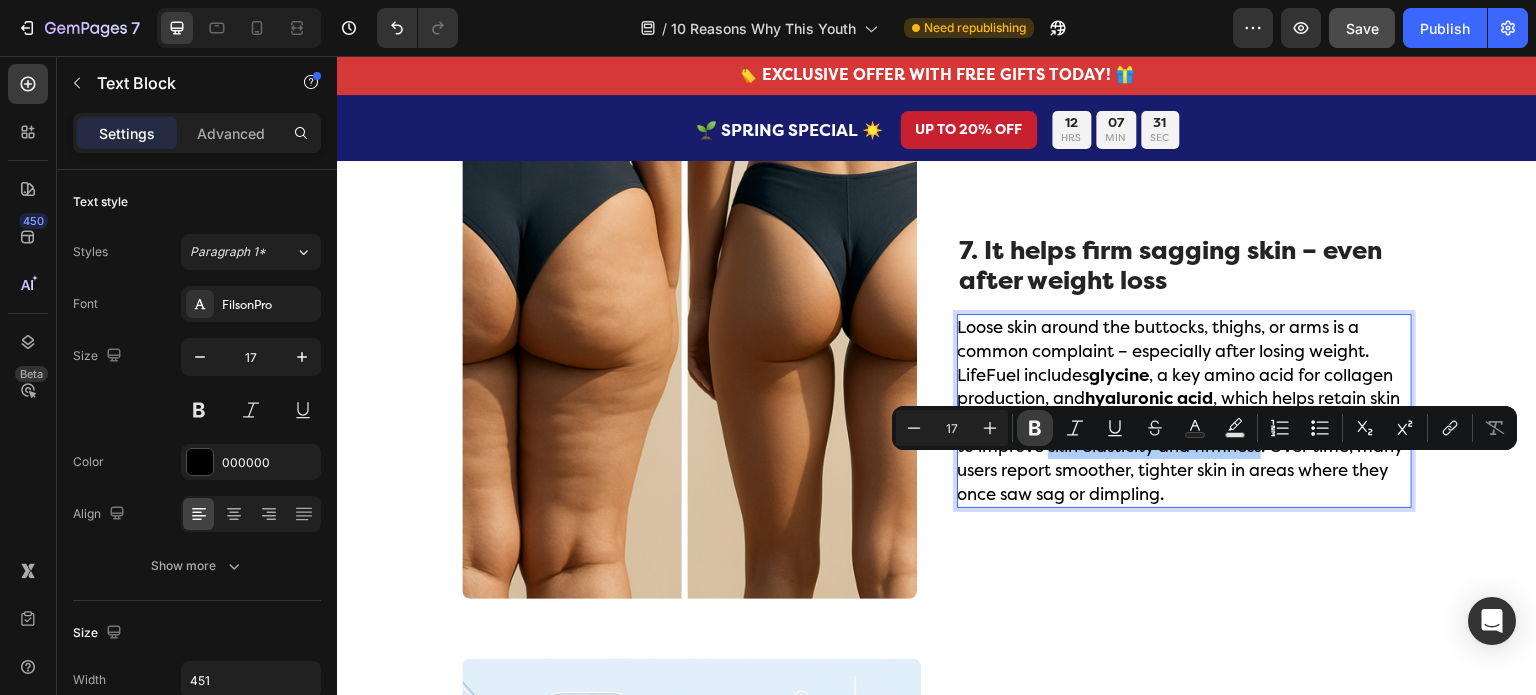 click on "Bold" at bounding box center [1035, 428] 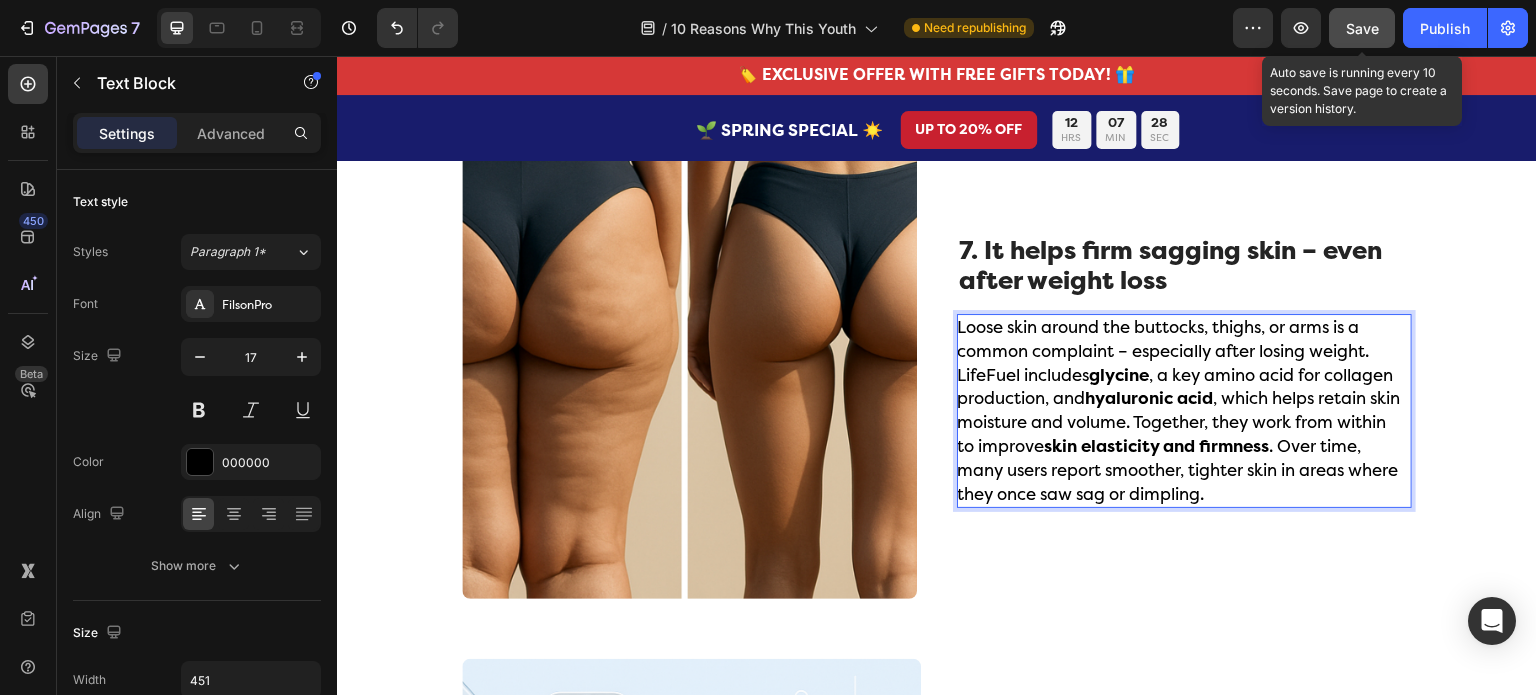 click on "Save" at bounding box center (1362, 28) 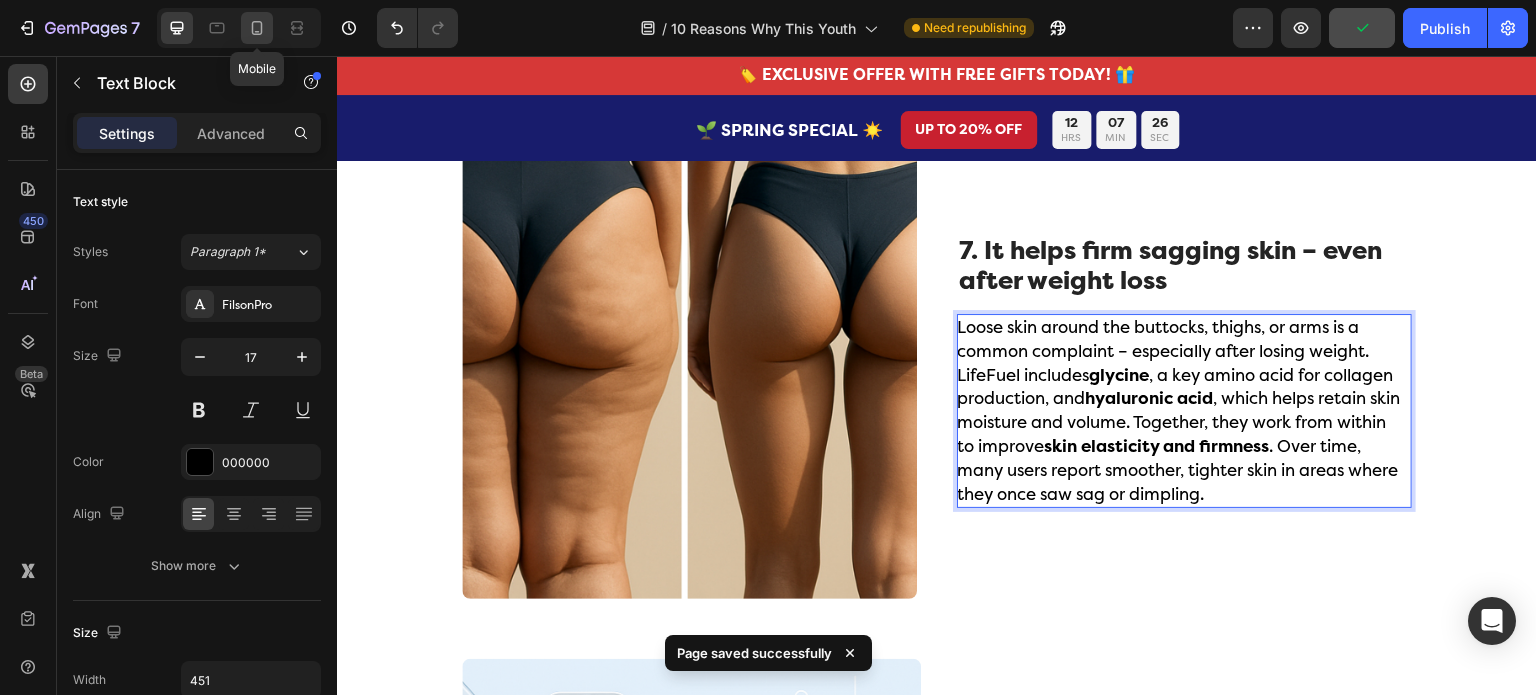 click 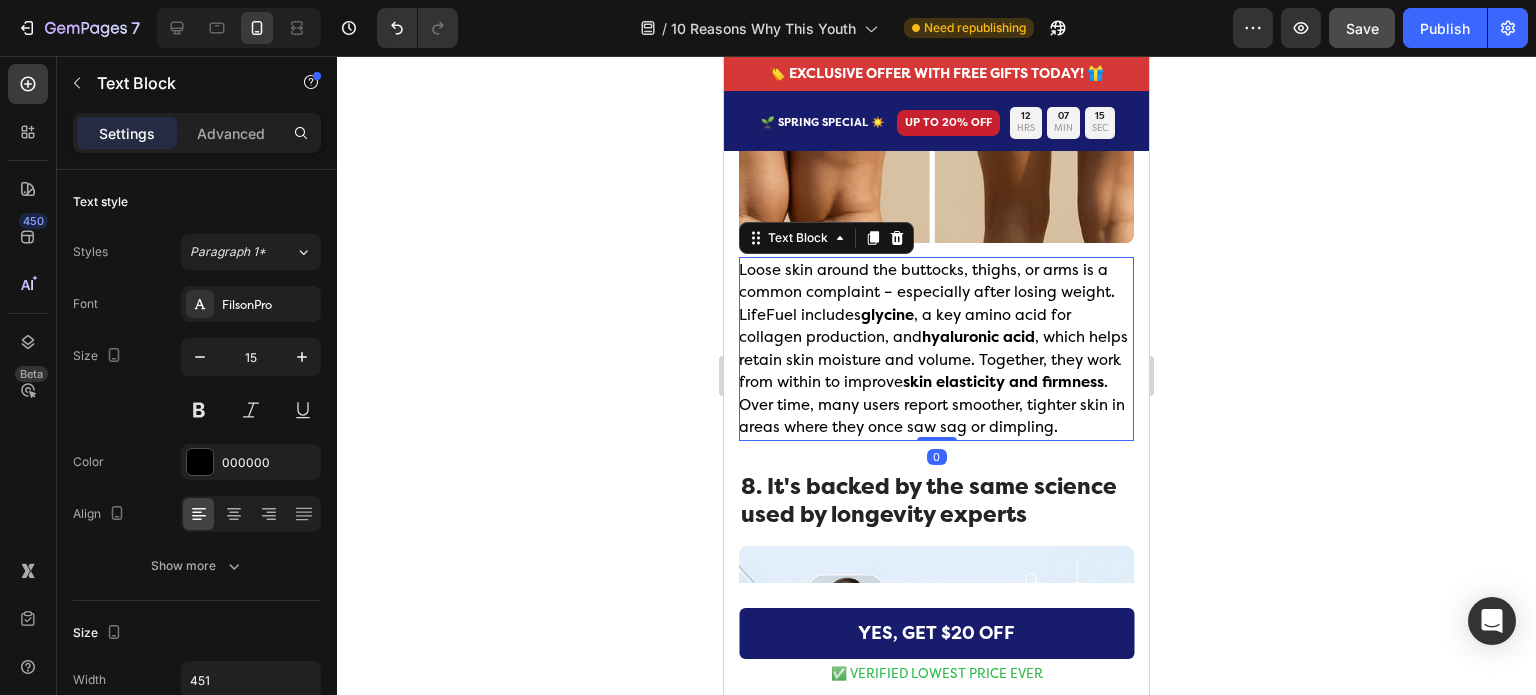 scroll, scrollTop: 6311, scrollLeft: 0, axis: vertical 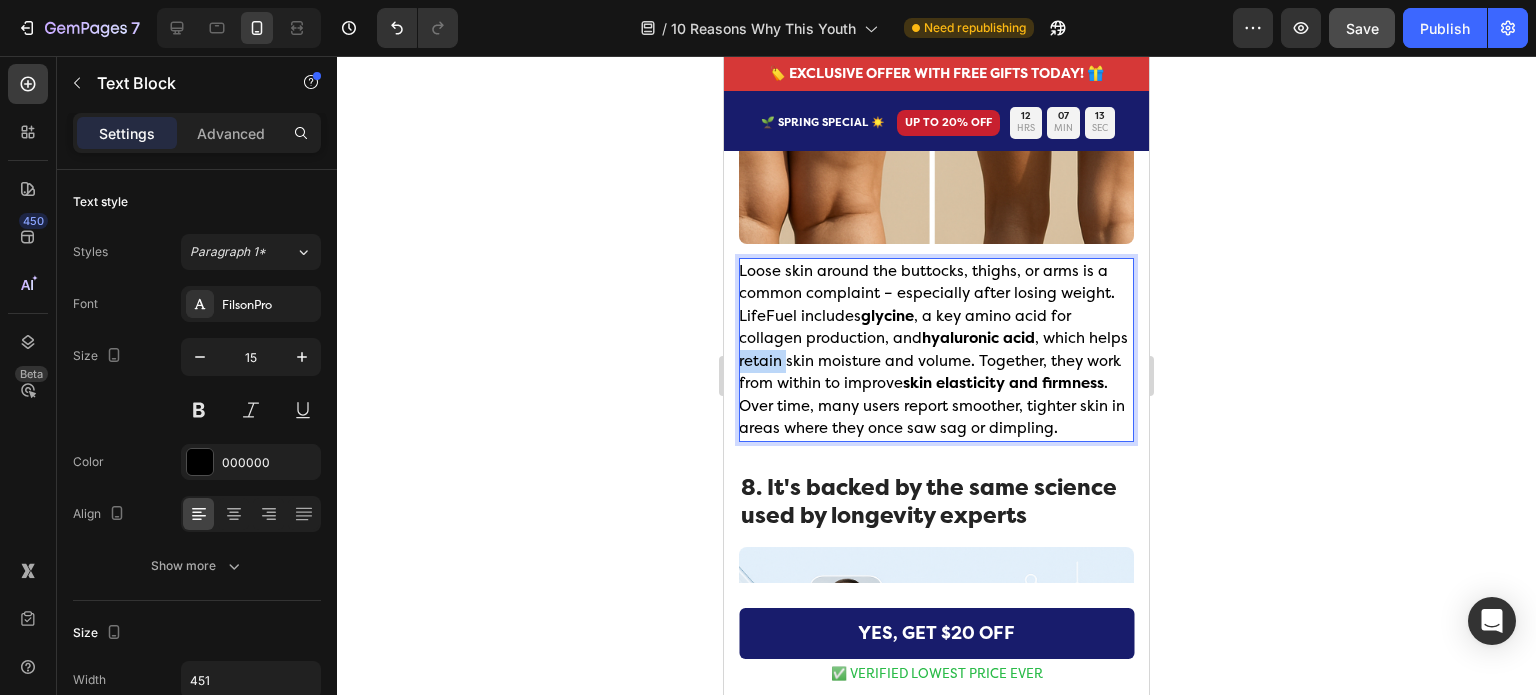 click on "Loose skin around the buttocks, thighs, or arms is a common complaint – especially after losing weight. LifeFuel includes  glycine , a key amino acid for collagen production, and  hyaluronic acid , which helps retain skin moisture and volume. Together, they work from within to improve  skin elasticity and firmness . Over time, many users report smoother, tighter skin in areas where they once saw sag or dimpling." at bounding box center (935, 350) 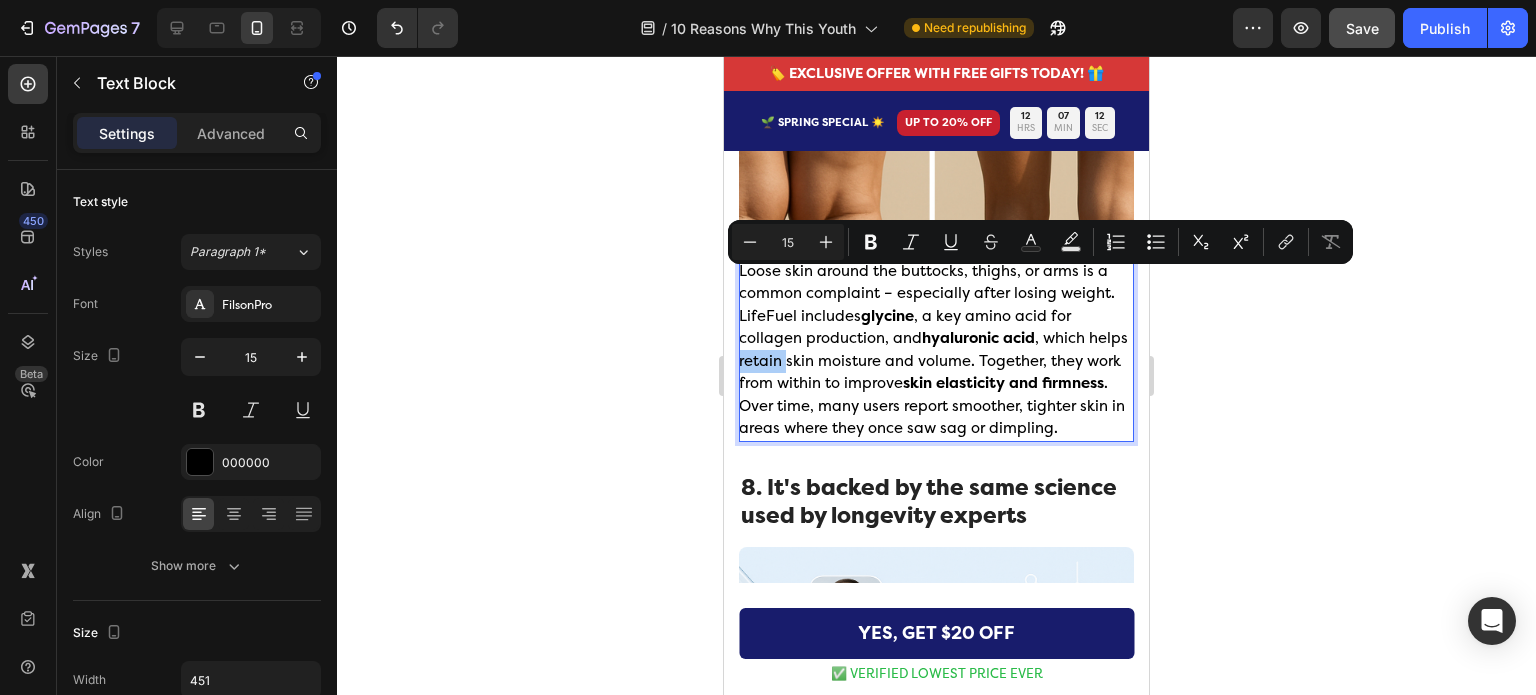 click 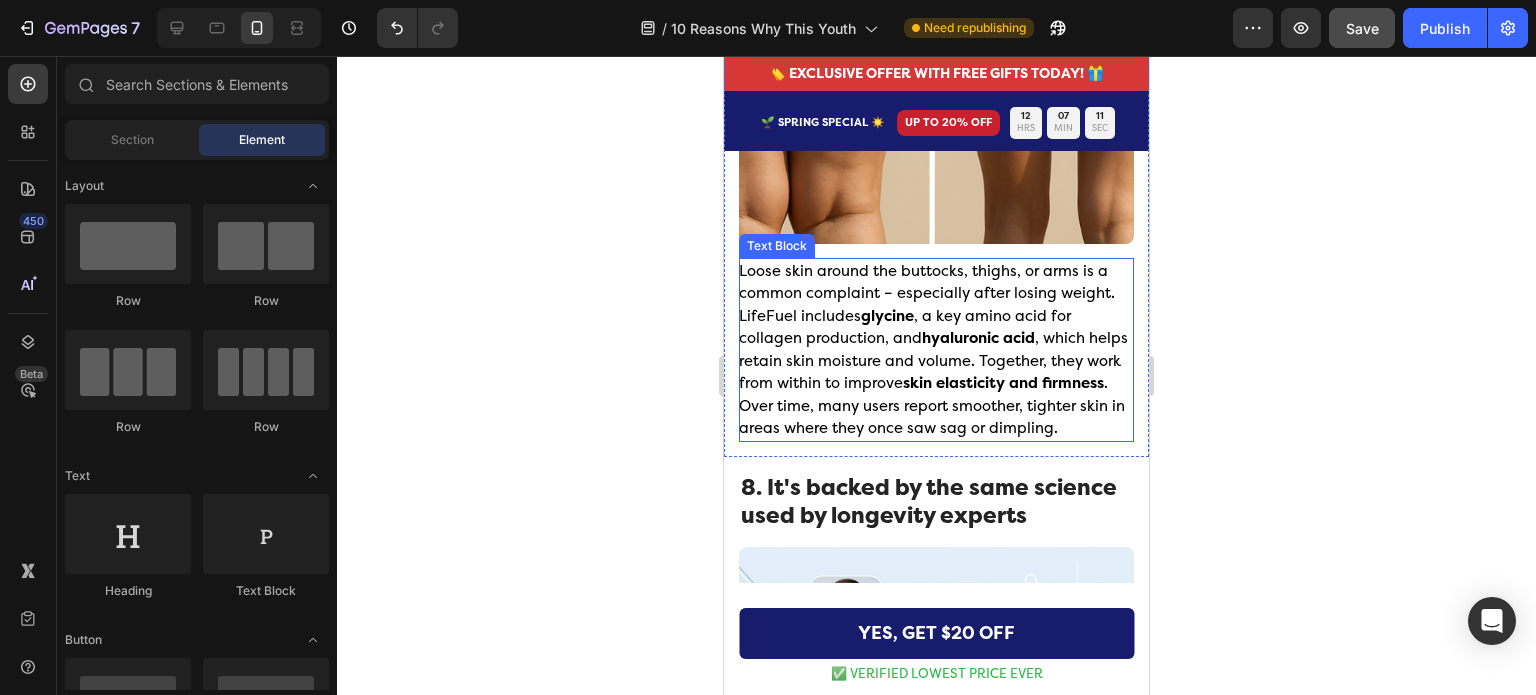 click on "Loose skin around the buttocks, thighs, or arms is a common complaint – especially after losing weight. LifeFuel includes  glycine , a key amino acid for collagen production, and  hyaluronic acid , which helps retain skin moisture and volume. Together, they work from within to improve  skin elasticity and firmness . Over time, many users report smoother, tighter skin in areas where they once saw sag or dimpling." at bounding box center [935, 350] 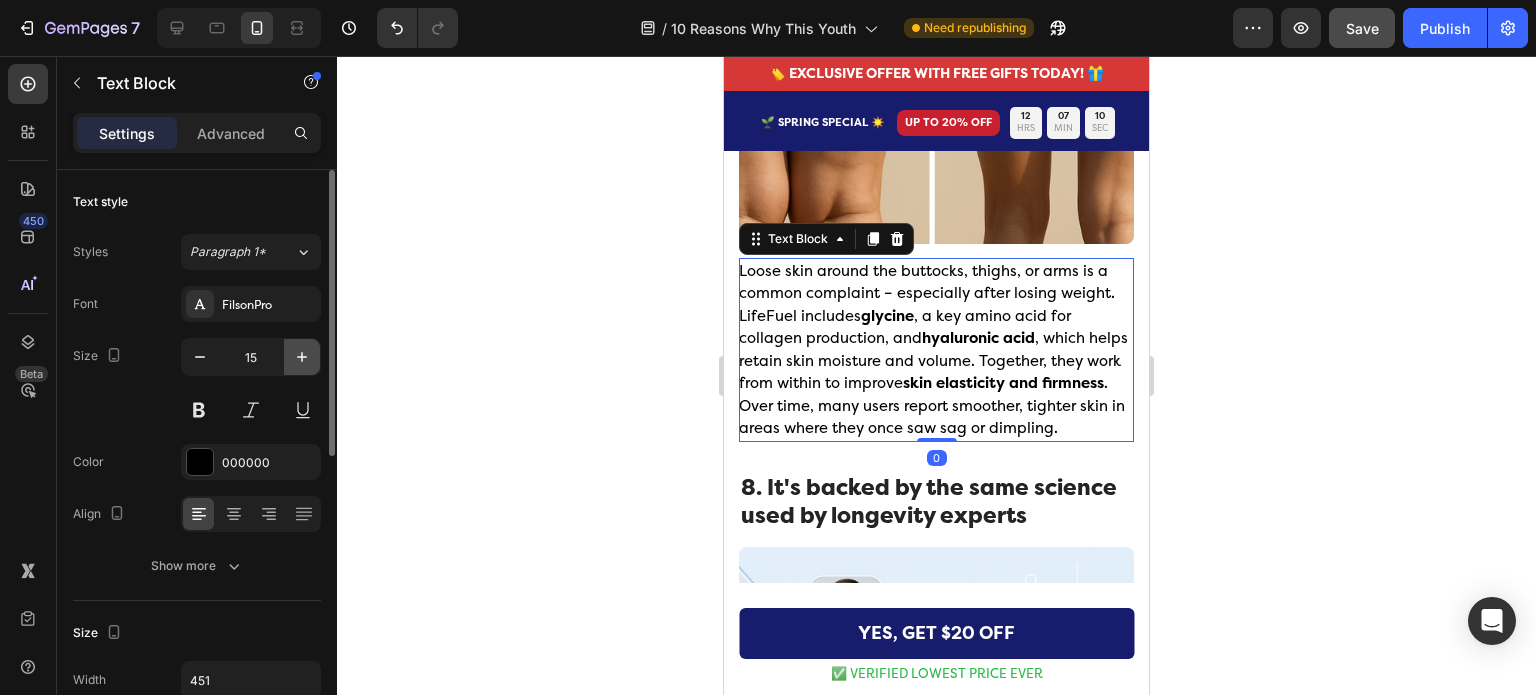 click 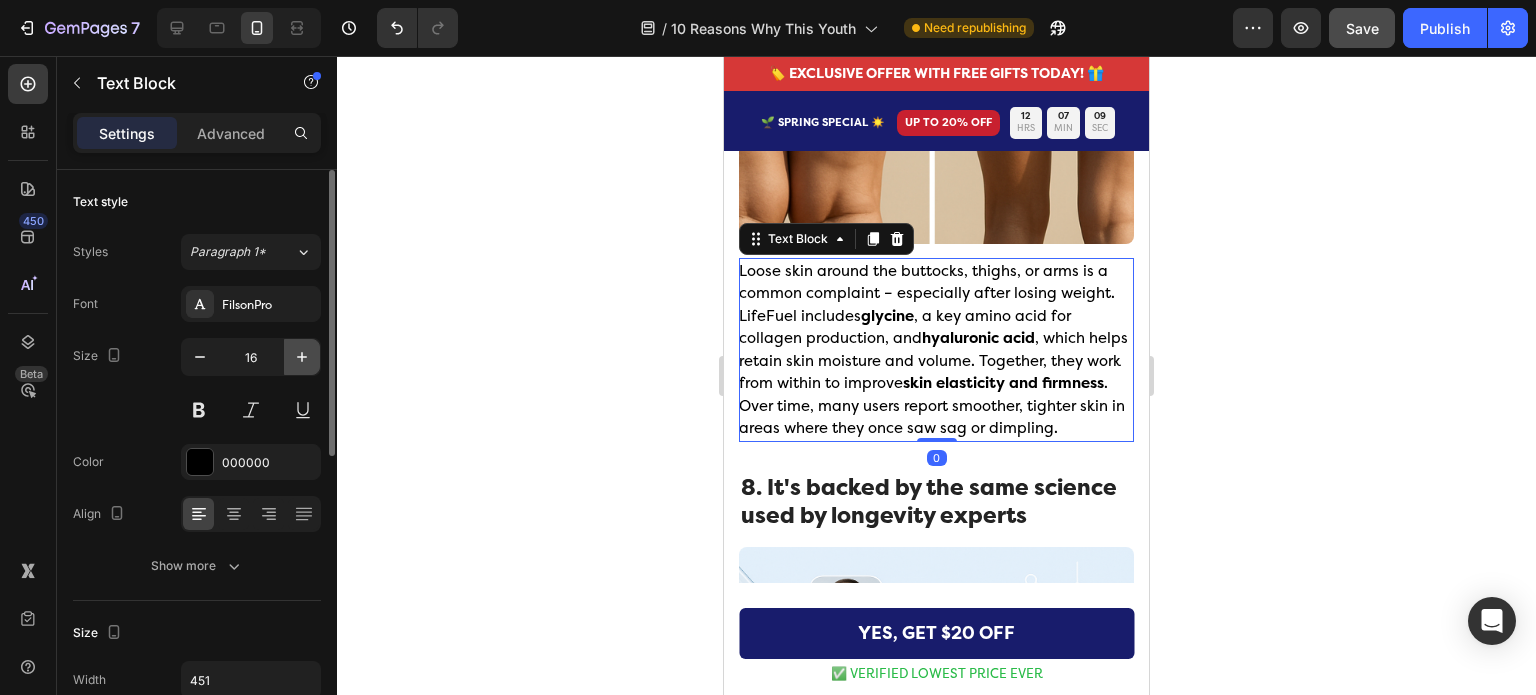 click 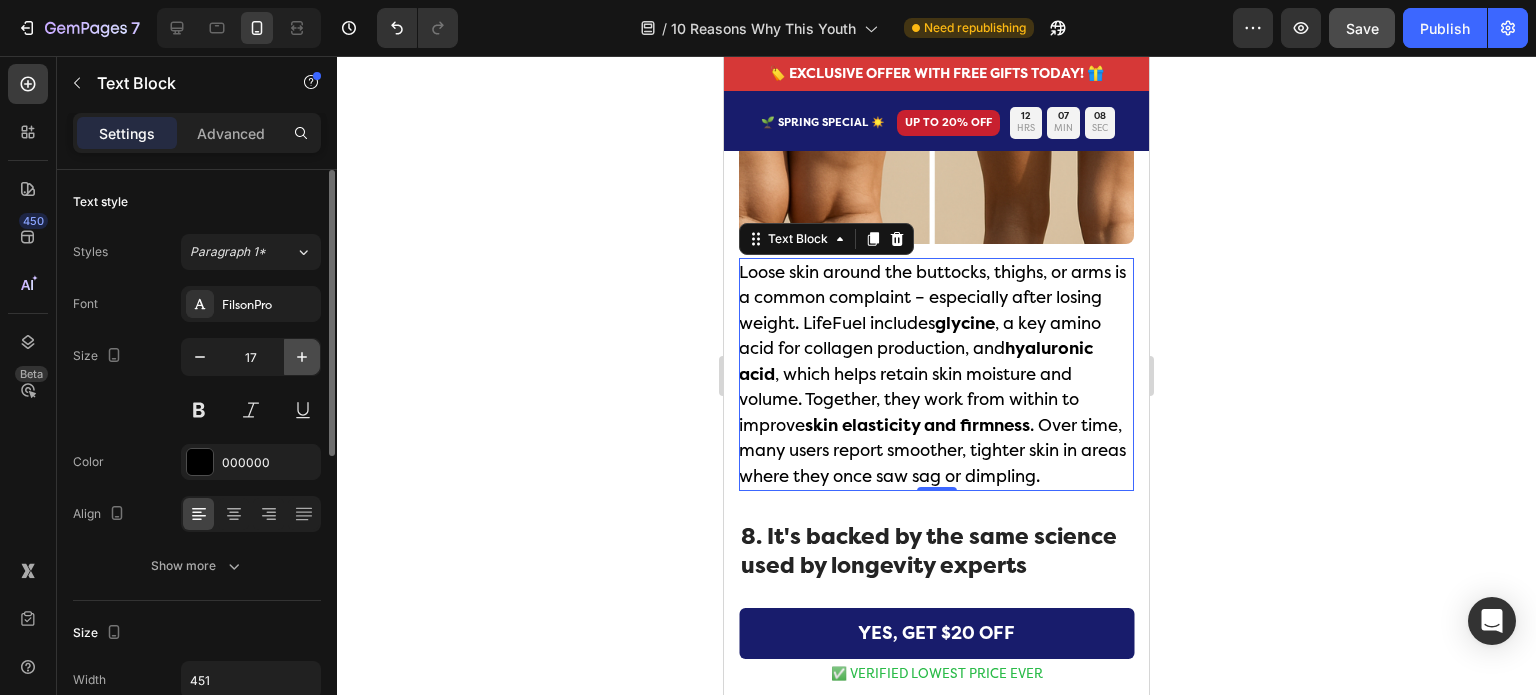 click 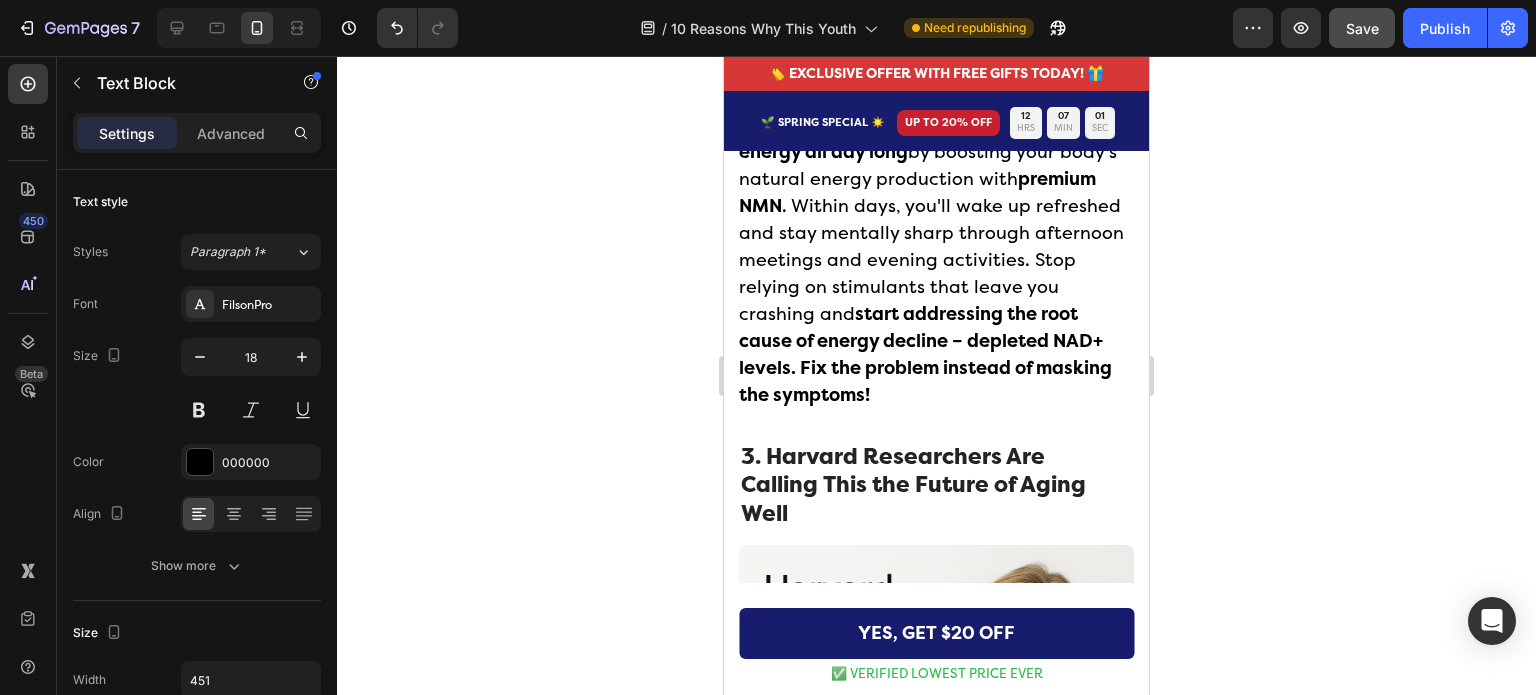scroll, scrollTop: 2173, scrollLeft: 0, axis: vertical 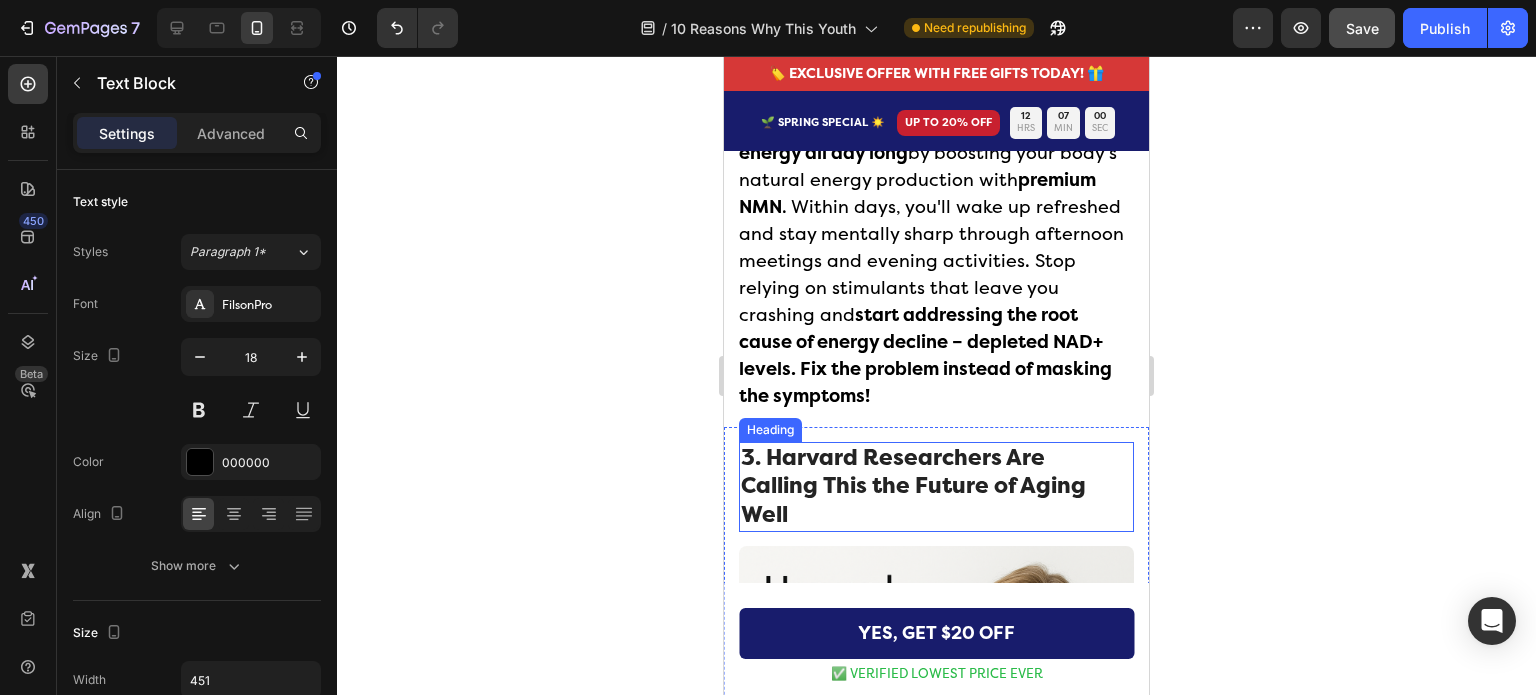 click on "3. [INSTITUTION] Researchers Are Calling This the Future of Aging Well" at bounding box center [936, 487] 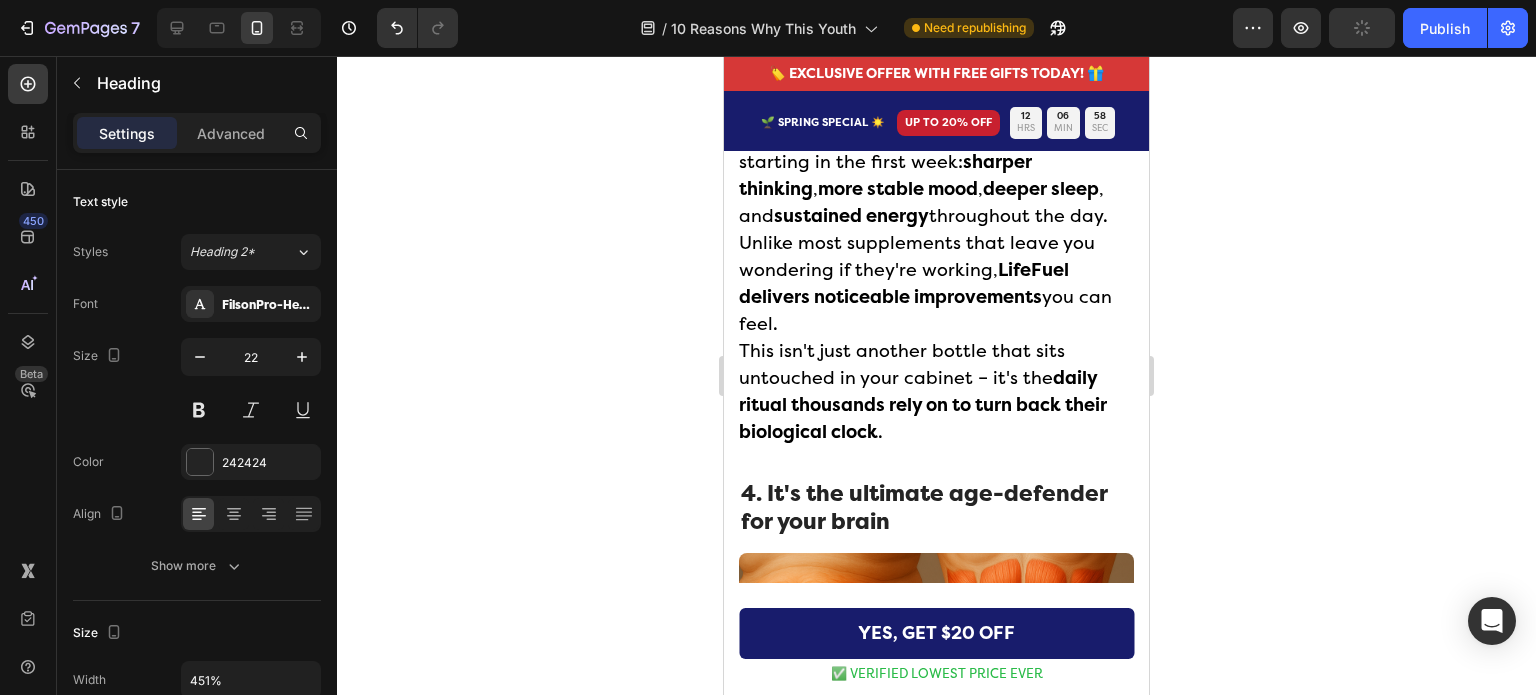 scroll, scrollTop: 3091, scrollLeft: 0, axis: vertical 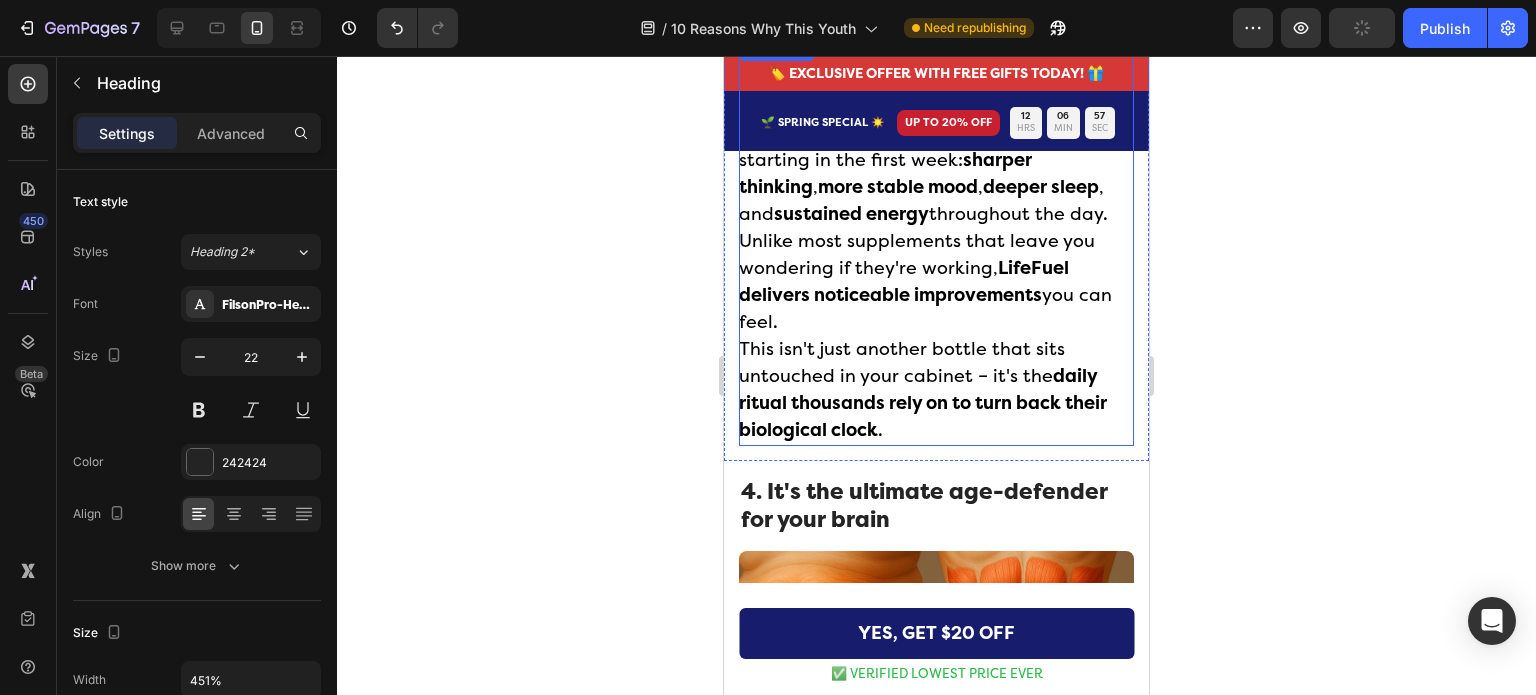 click on "With ingredients validated by [INSTITUTION] and [INSTITUTION] researchers, LifeFuel doesn't just sound impressive – you'll actually feel the difference. Users report tangible benefits starting in the first week: sharper thinking, more stable mood, deeper sleep, and sustained energy throughout the day. Unlike most supplements that leave you wondering if they're working, LifeFuel delivers noticeable improvements you can feel. This isn't just another bottle that sits untouched in your cabinet – it's the daily ritual thousands rely on to turn back their biological clock." at bounding box center [935, 241] 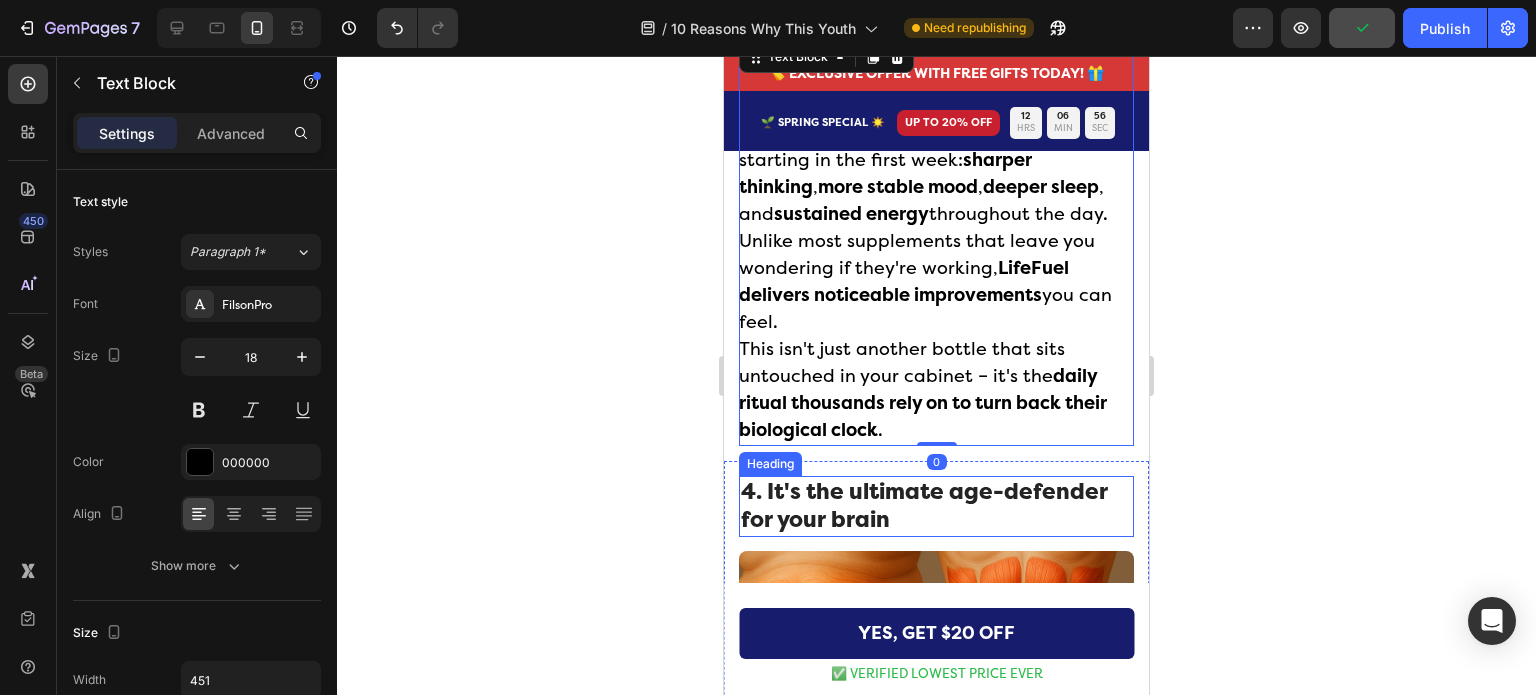 click on "4. It's the ultimate age-defender for your brain" at bounding box center (936, 506) 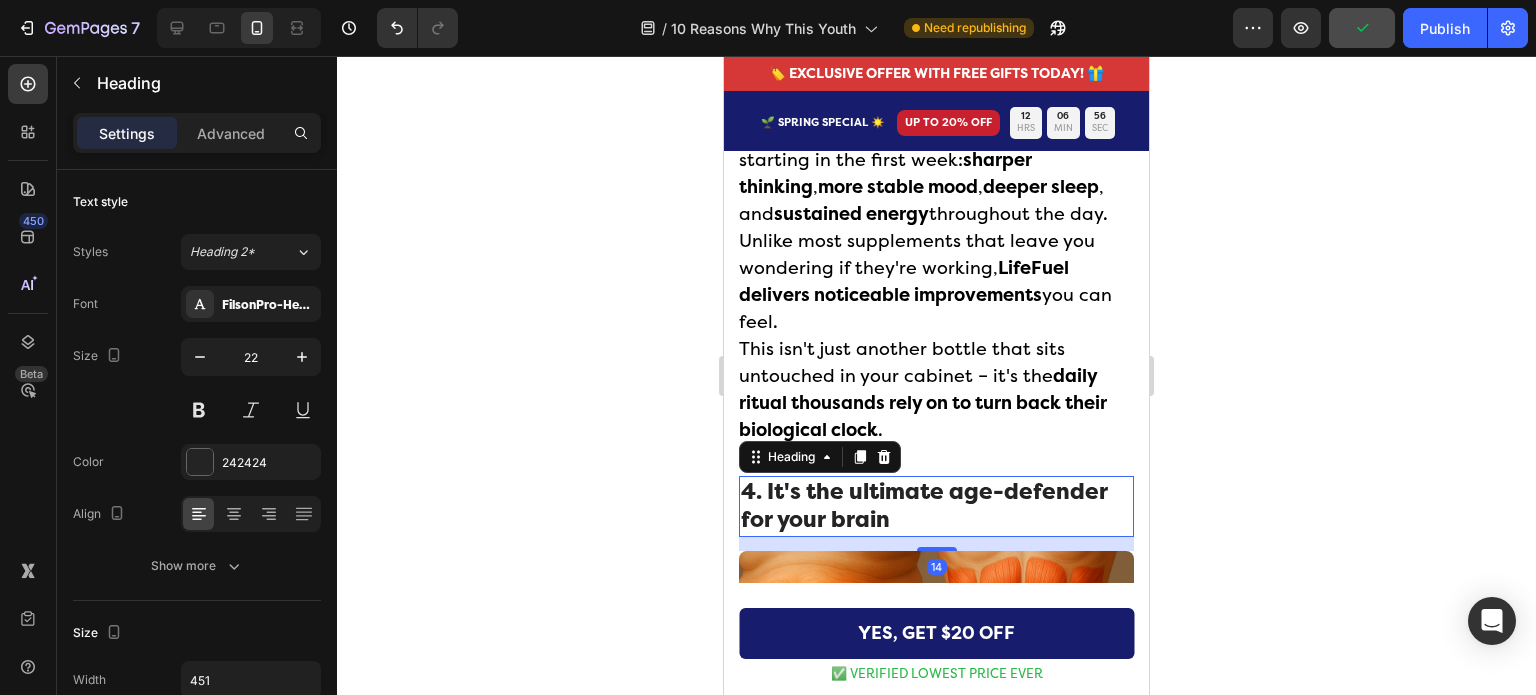 scroll, scrollTop: 3116, scrollLeft: 0, axis: vertical 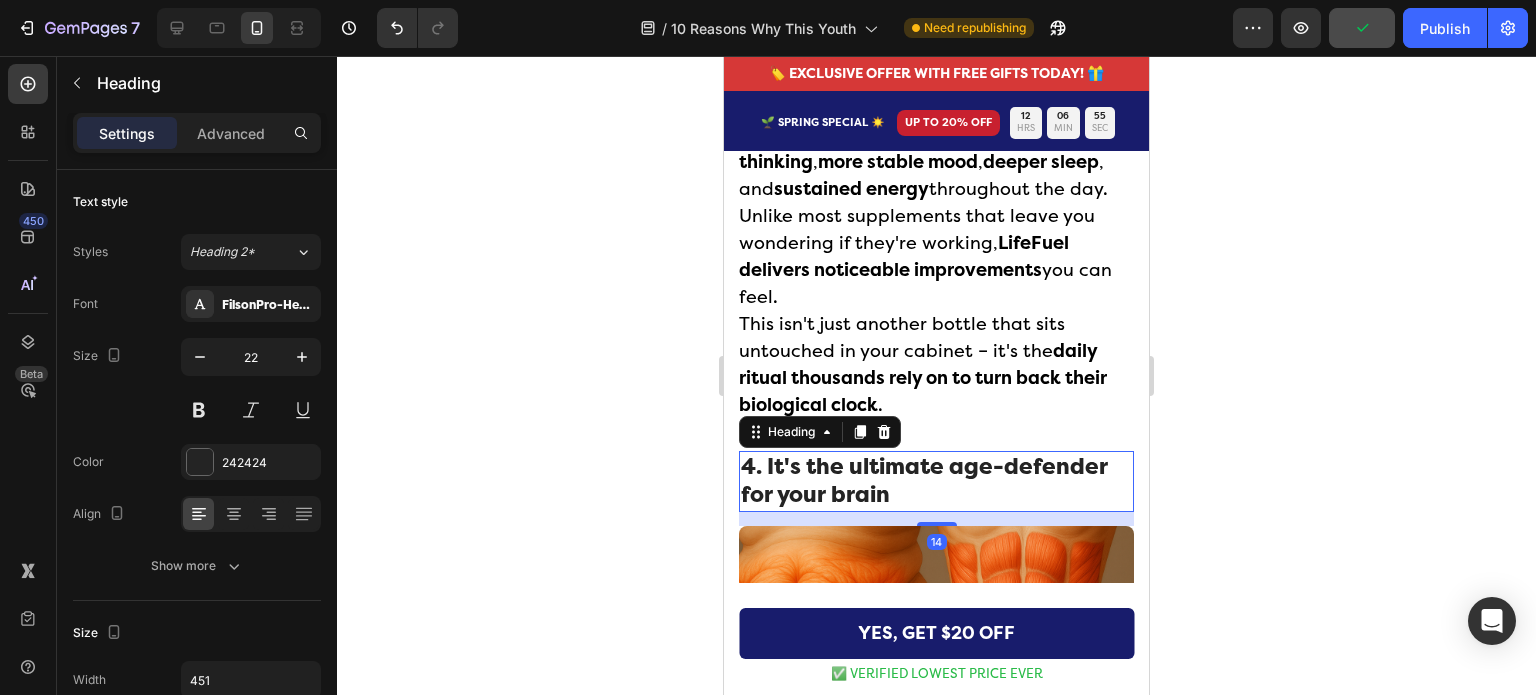 click at bounding box center (936, 642) 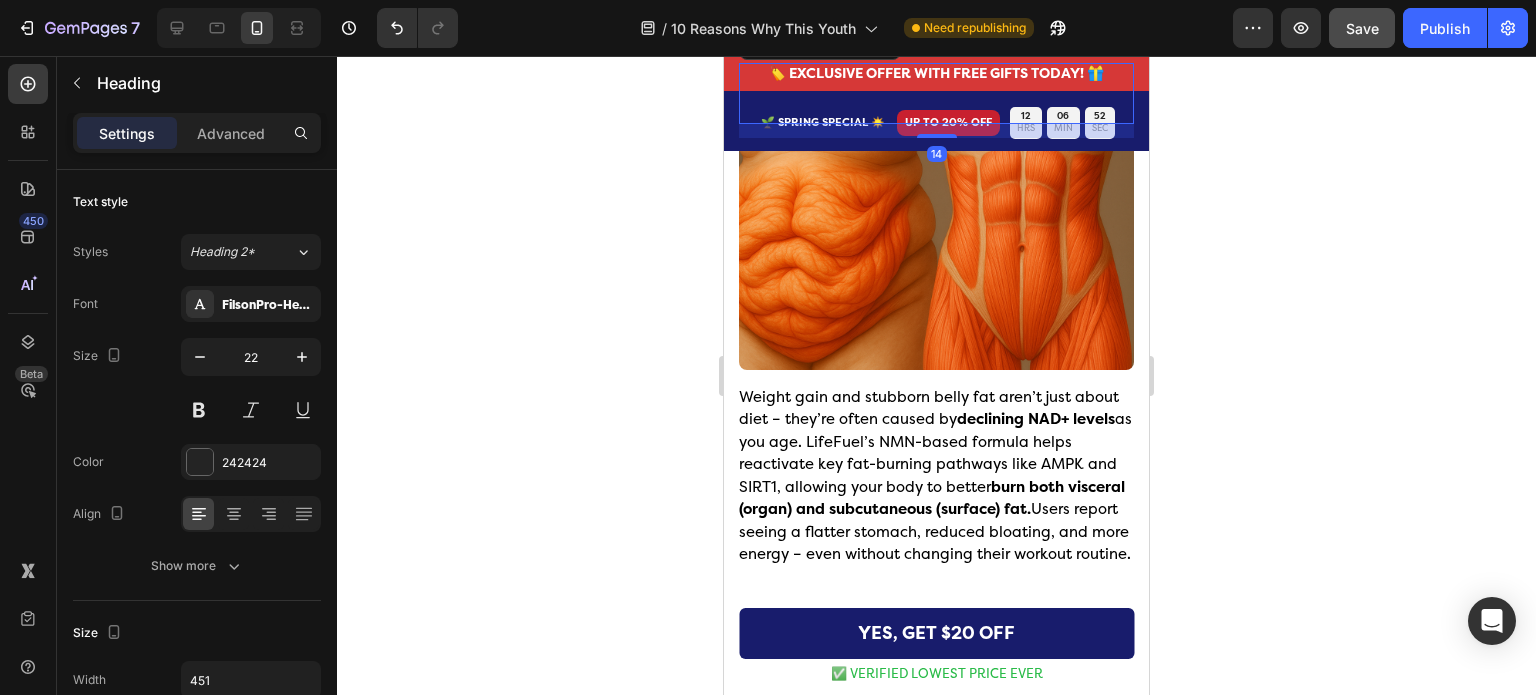 scroll, scrollTop: 3536, scrollLeft: 0, axis: vertical 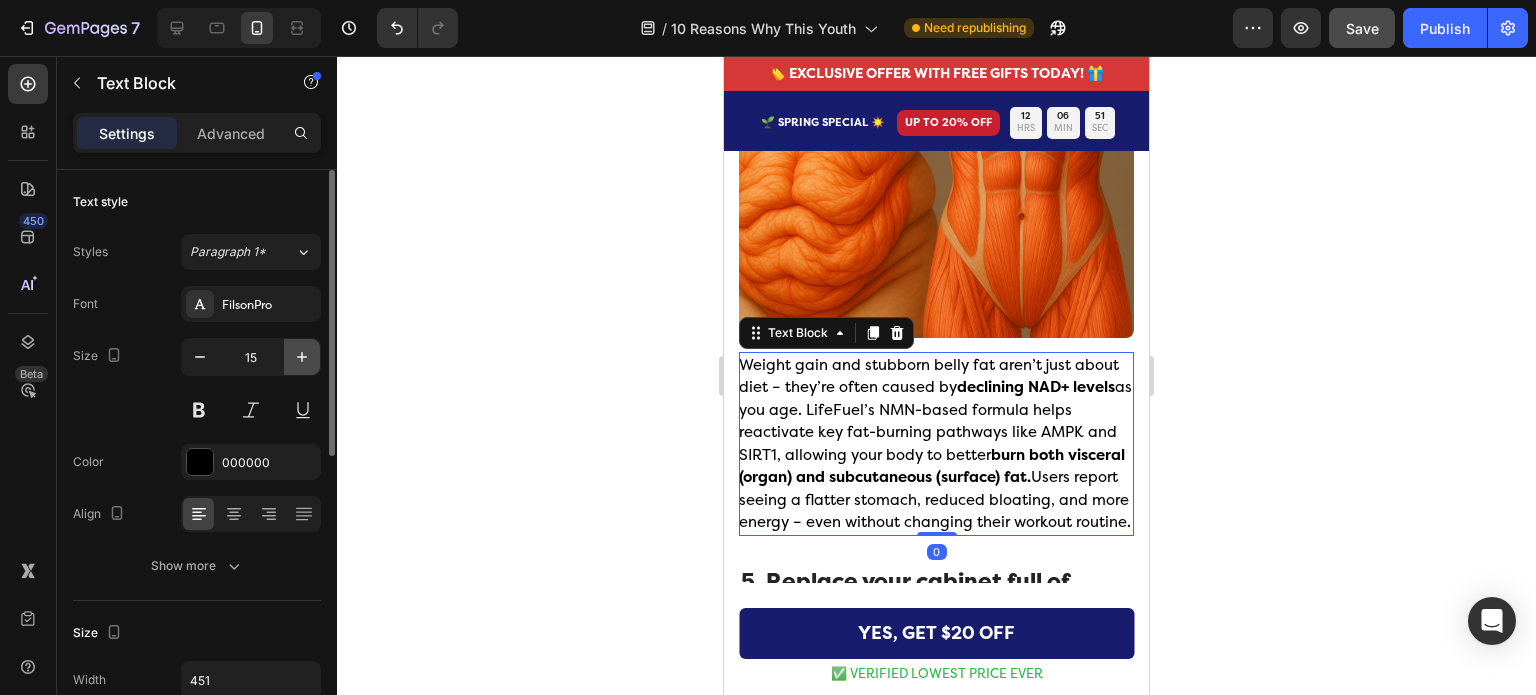 click 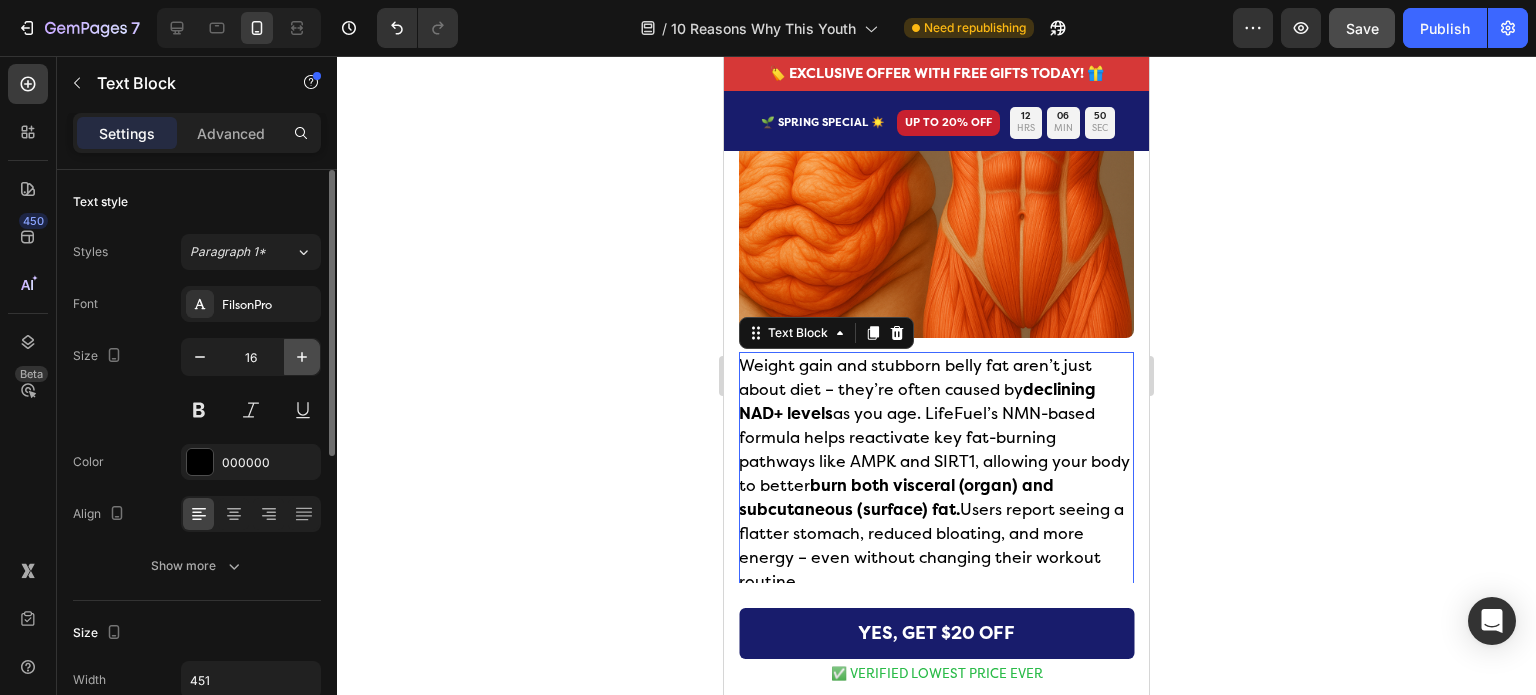 click 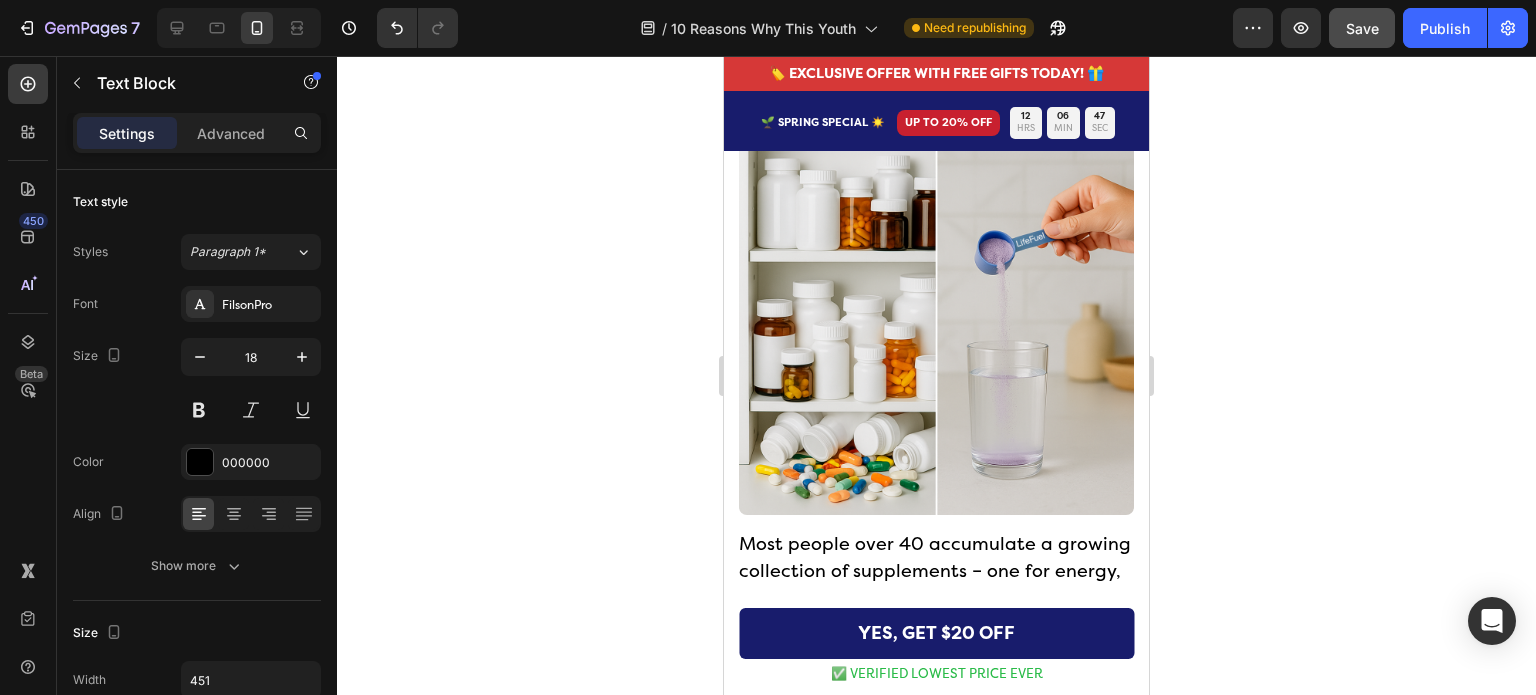 scroll, scrollTop: 4206, scrollLeft: 0, axis: vertical 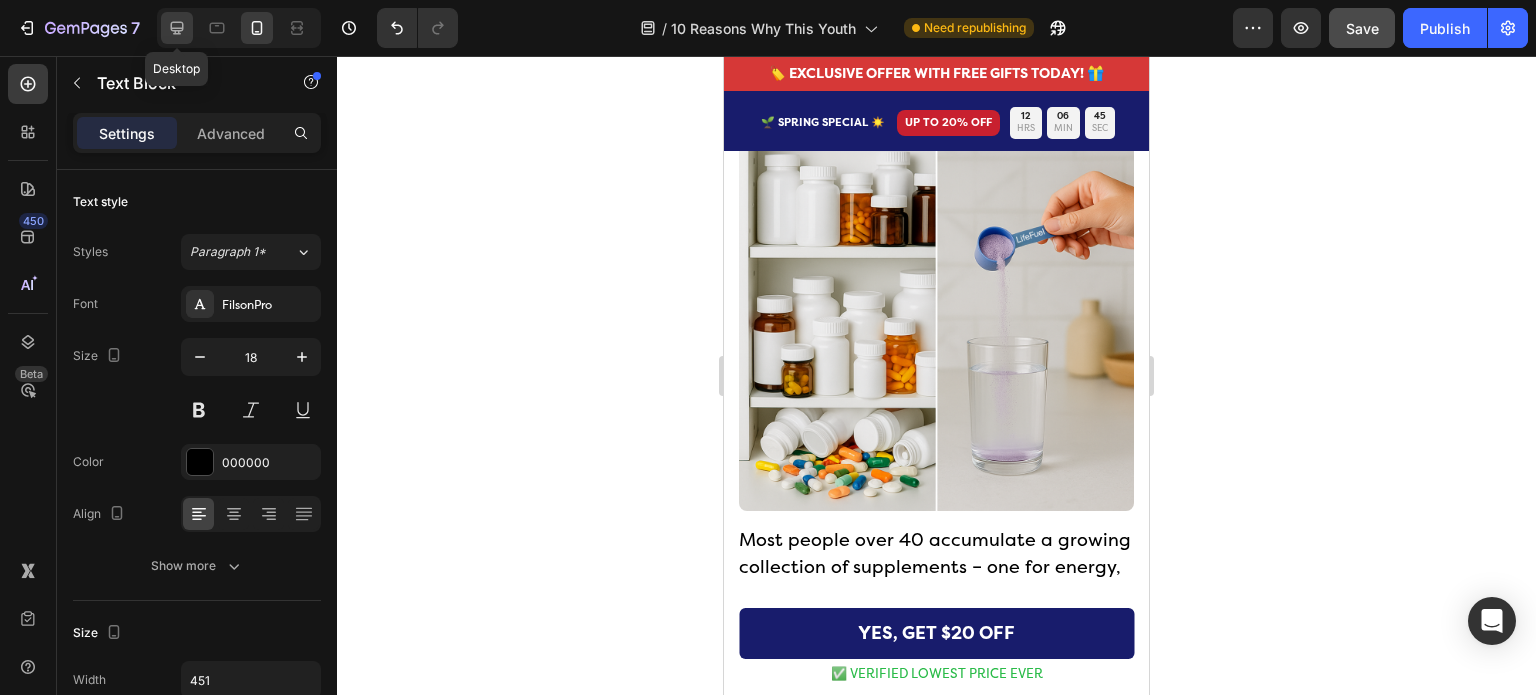 click 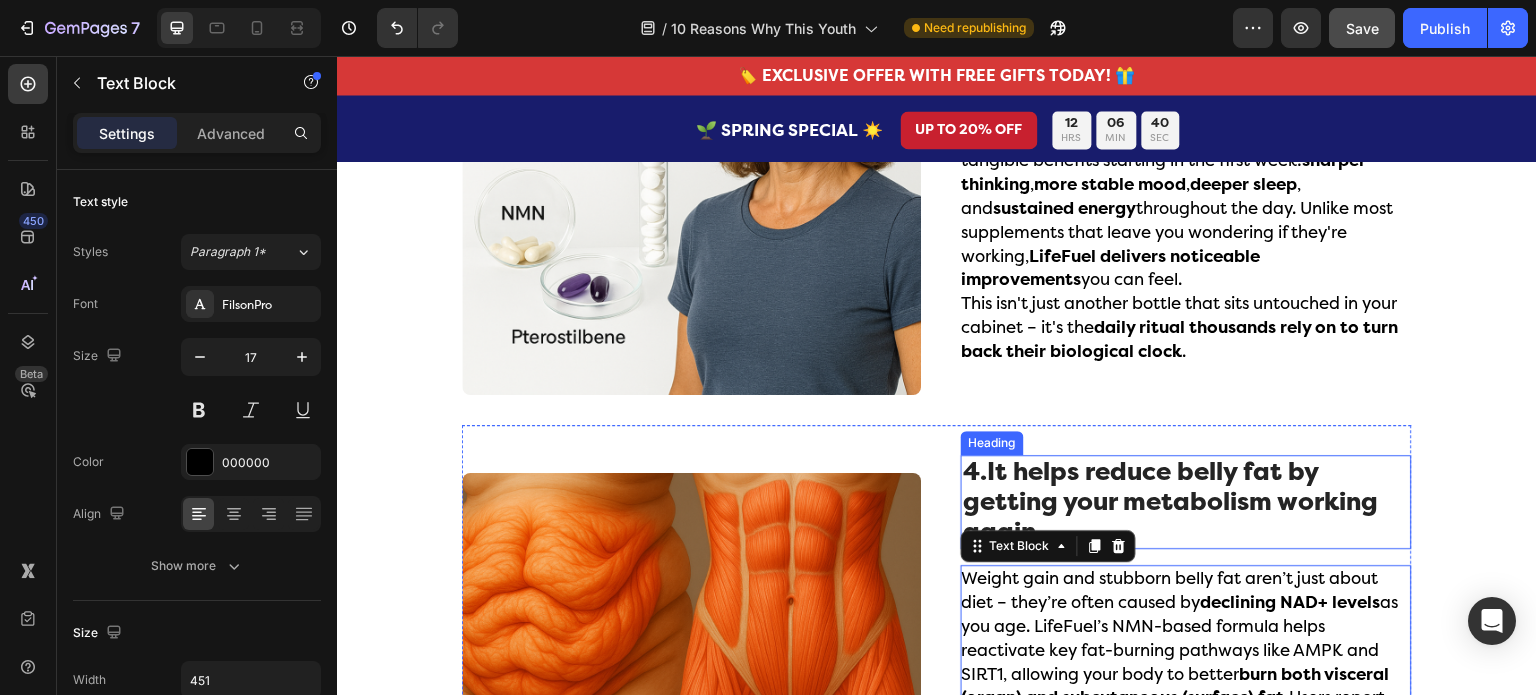 scroll, scrollTop: 1761, scrollLeft: 0, axis: vertical 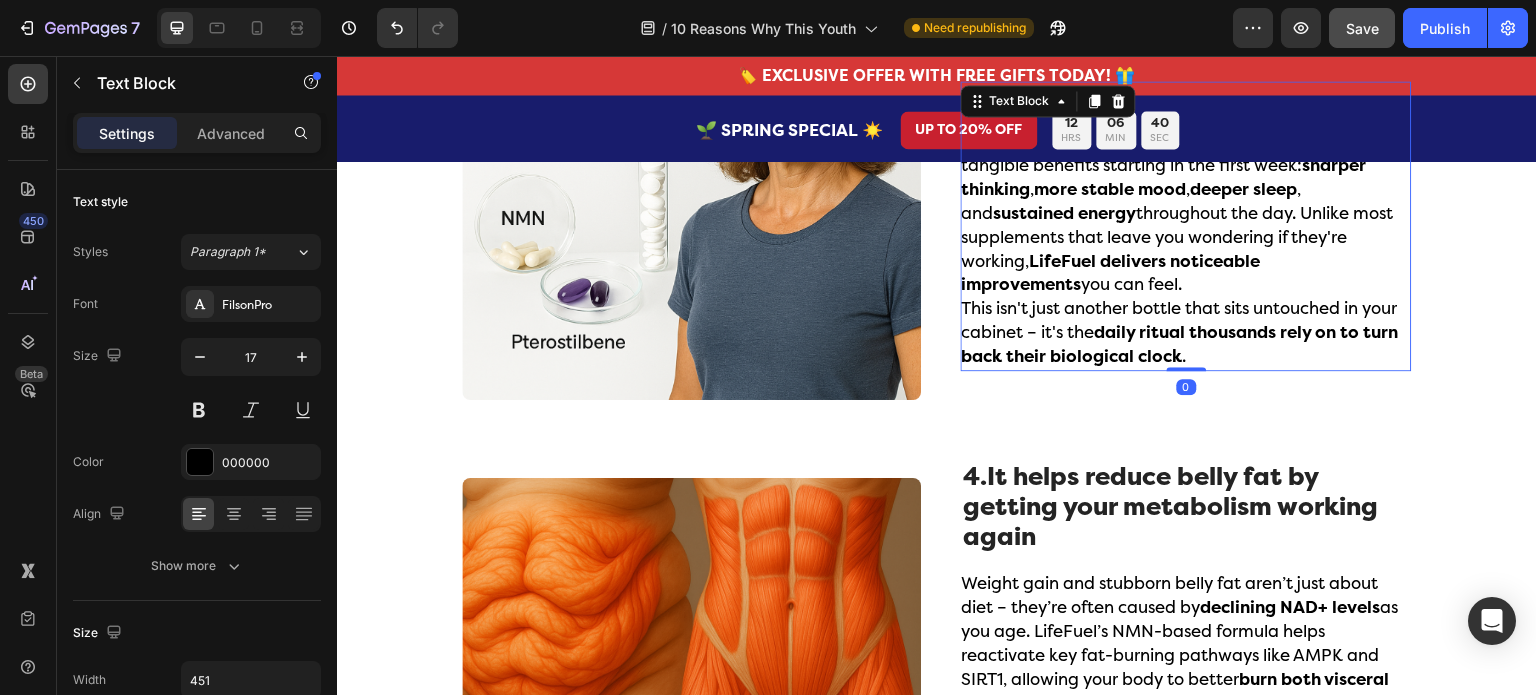 click on "With ingredients validated by [INSTITUTION] and [INSTITUTION] researchers, LifeFuel doesn't just sound impressive – you'll actually feel the difference. Users report tangible benefits starting in the first week: sharper thinking, more stable mood, deeper sleep, and sustained energy throughout the day. Unlike most supplements that leave you wondering if they're working, LifeFuel delivers noticeable improvements you can feel. This isn't just another bottle that sits untouched in your cabinet – it's the daily ritual thousands rely on to turn back their biological clock." at bounding box center [1185, 226] 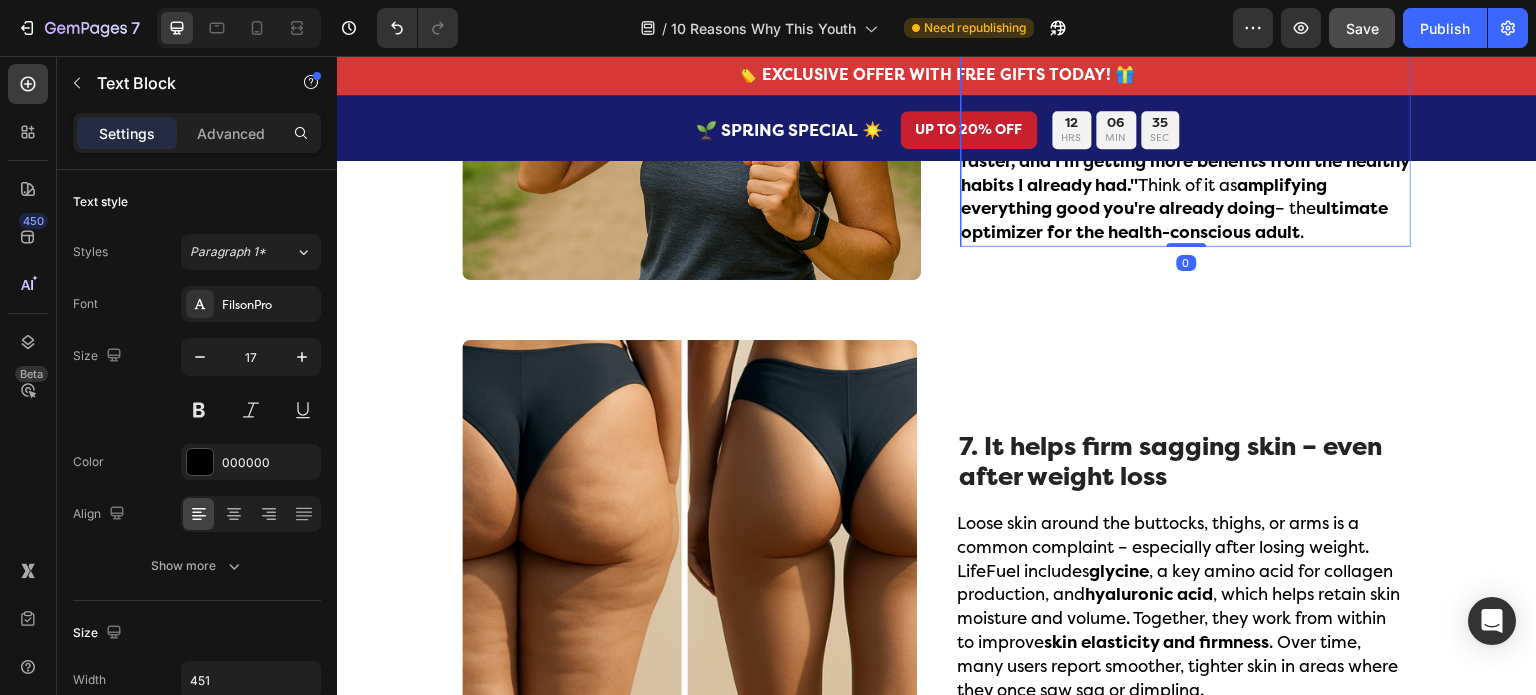 scroll, scrollTop: 3285, scrollLeft: 0, axis: vertical 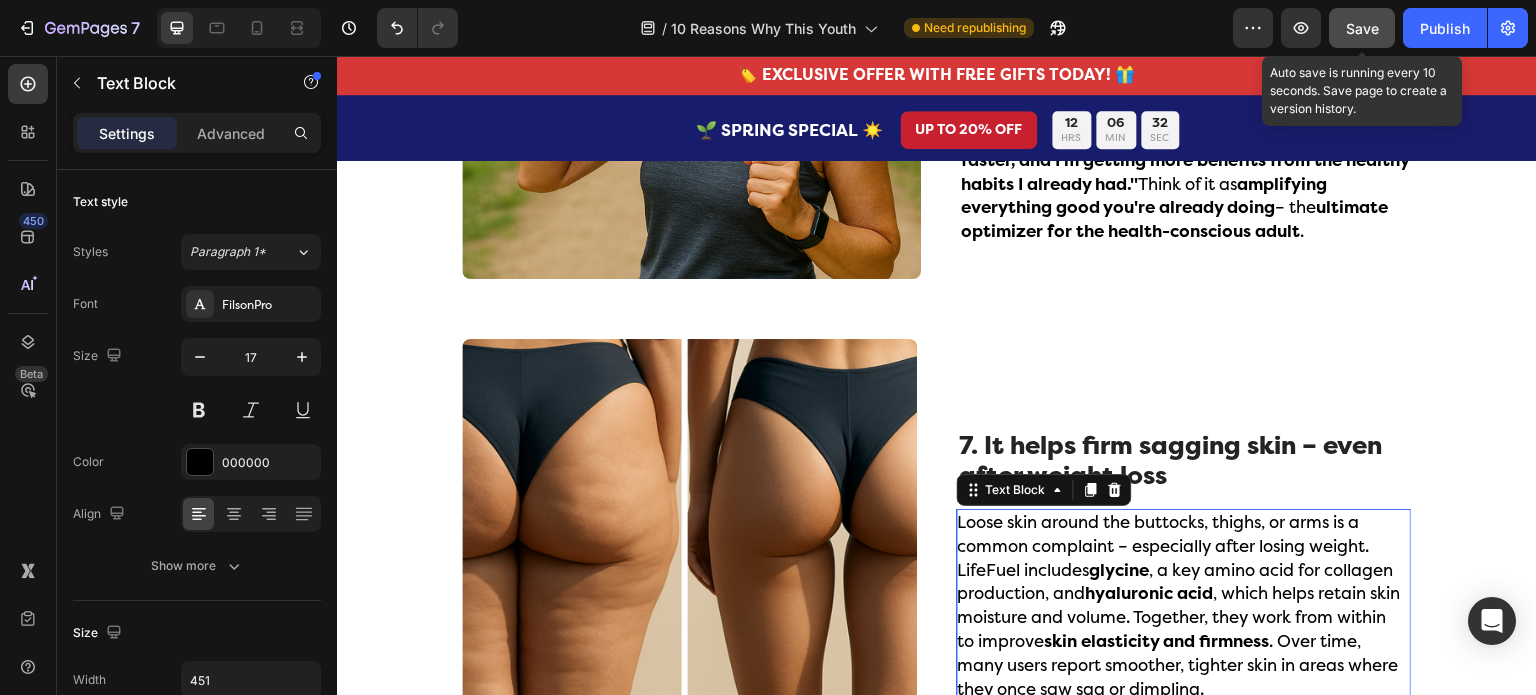 click on "Save" at bounding box center [1362, 28] 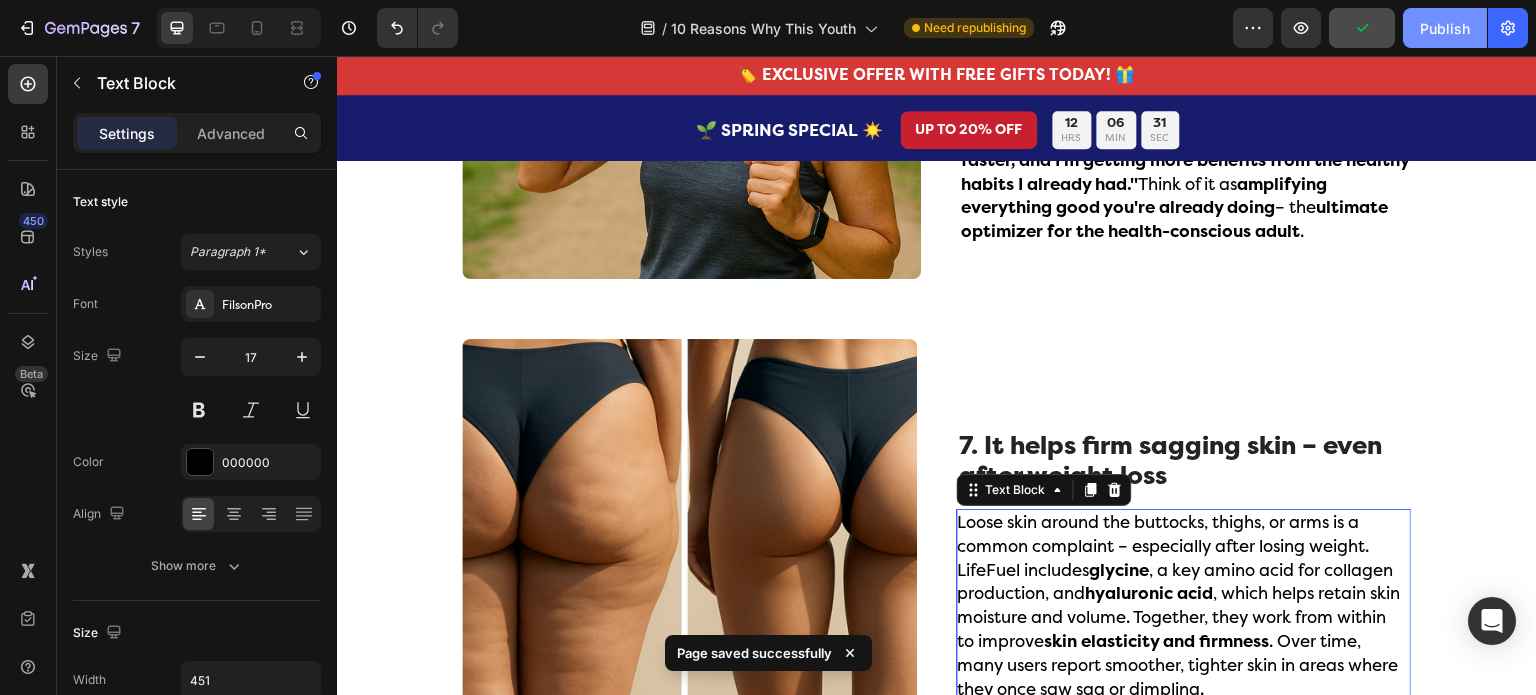click on "Publish" at bounding box center [1445, 28] 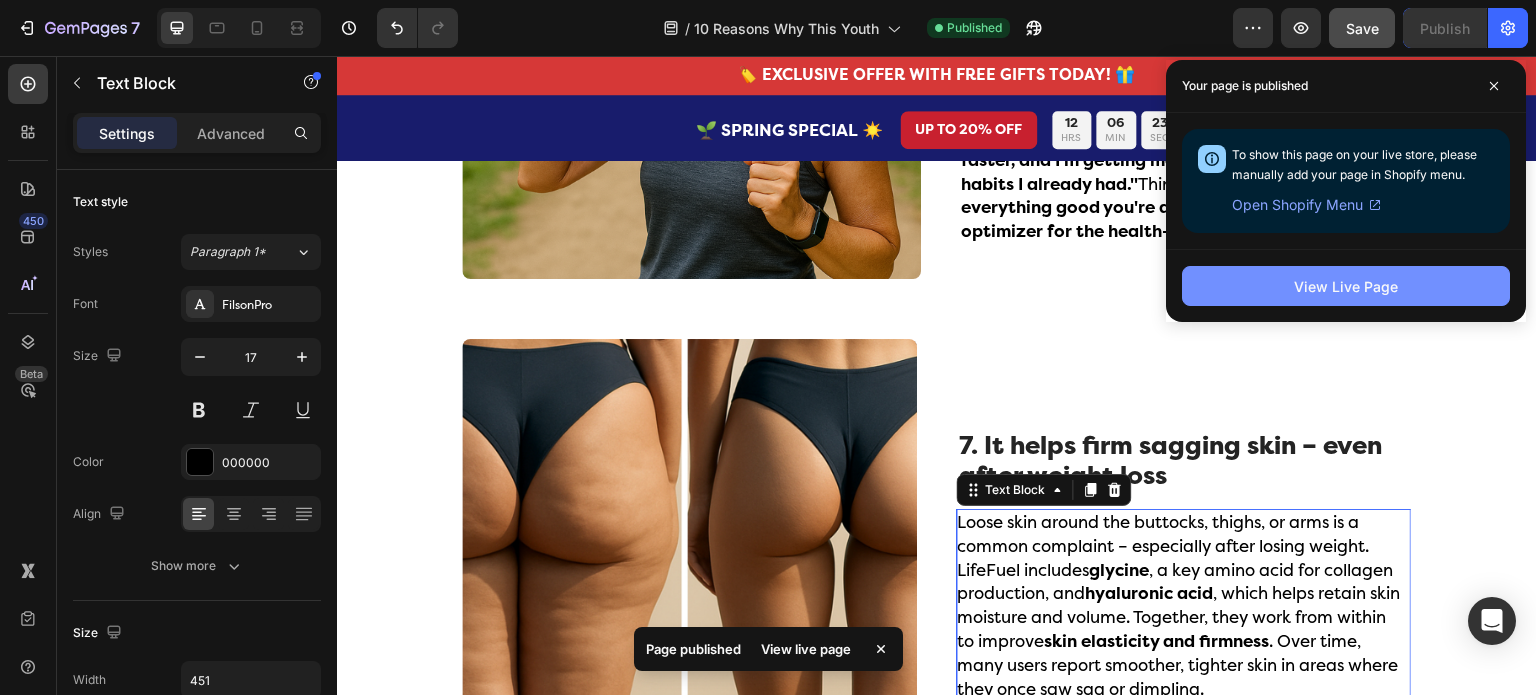 click on "View Live Page" at bounding box center [1346, 286] 